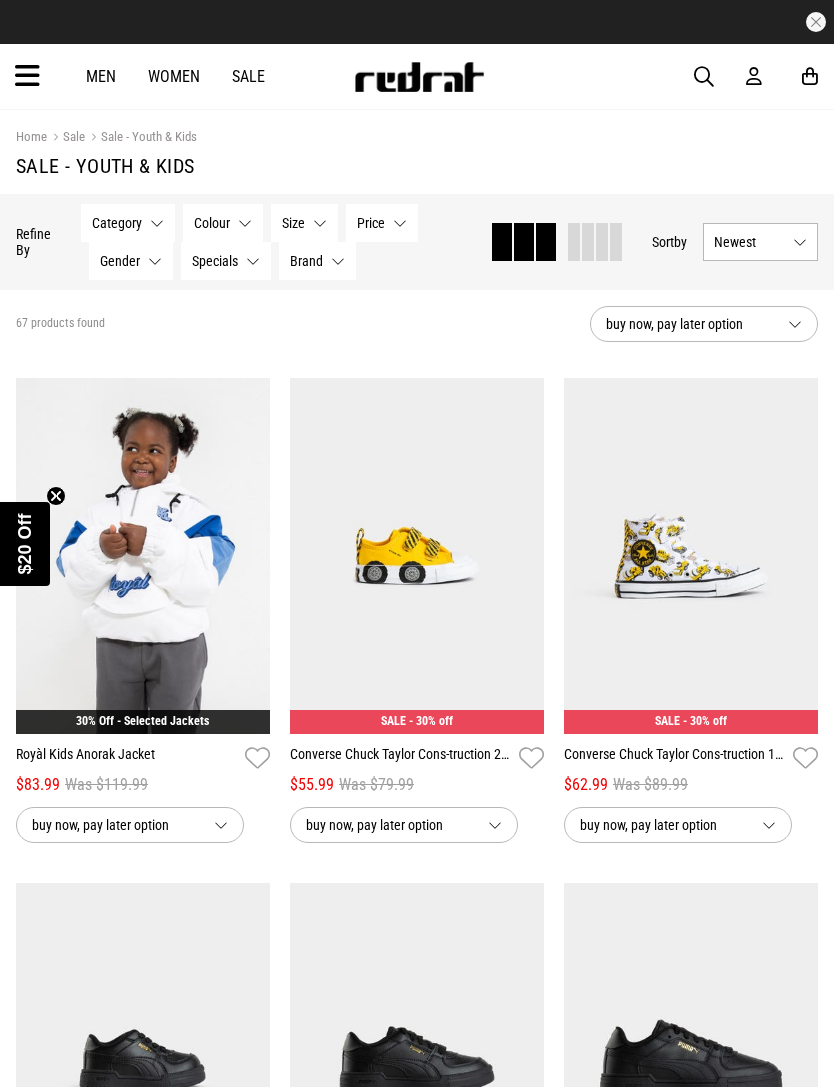 scroll, scrollTop: 0, scrollLeft: 0, axis: both 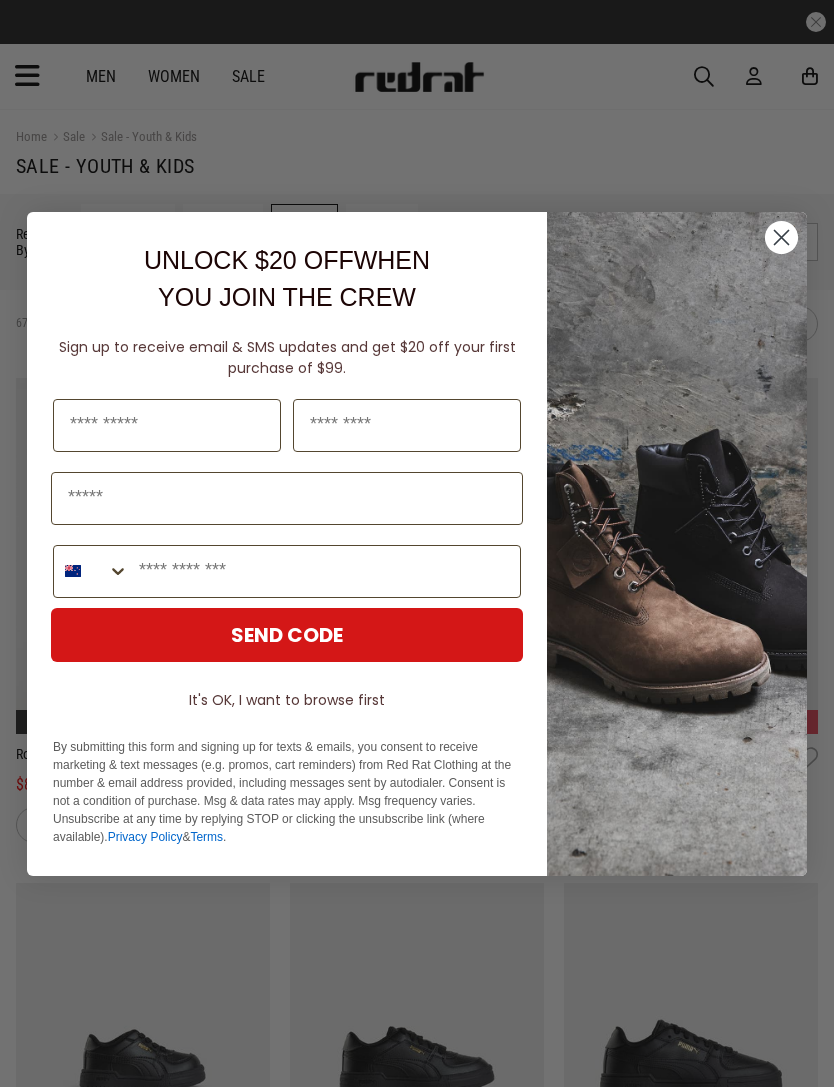 click 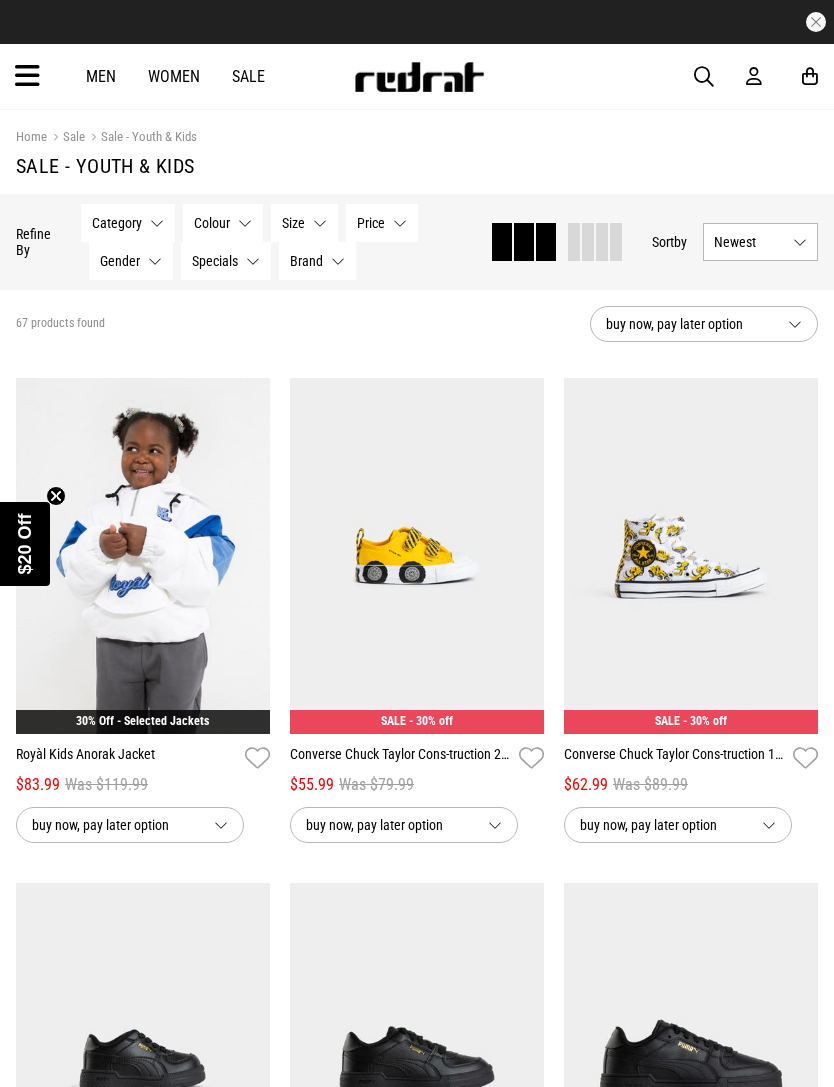 click on "Size  None selected" at bounding box center [304, 223] 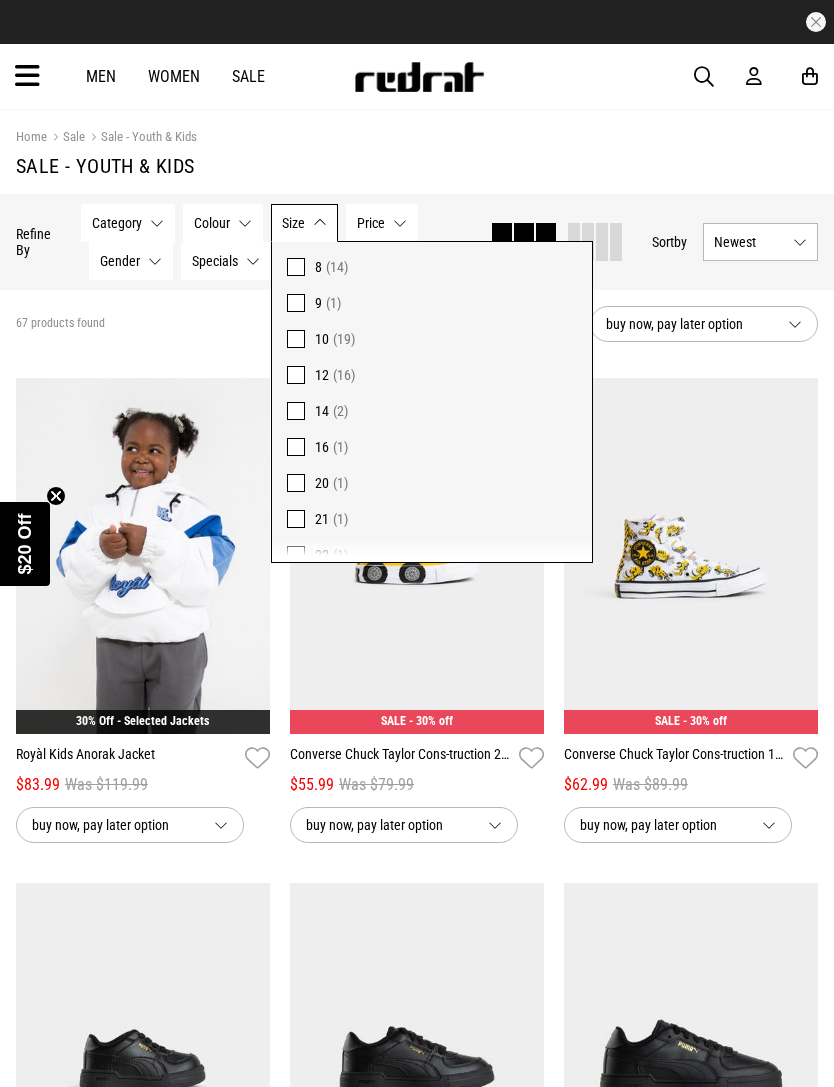 scroll, scrollTop: 364, scrollLeft: 0, axis: vertical 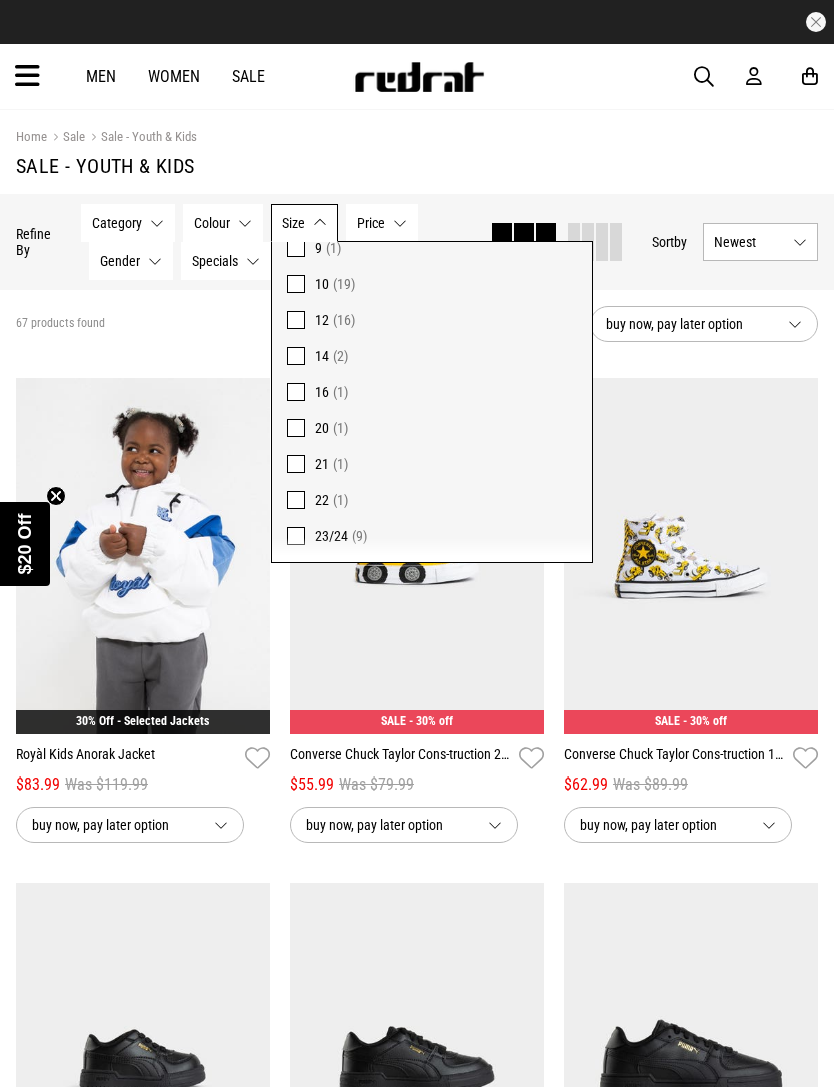 click on "16 (1)" at bounding box center [432, 392] 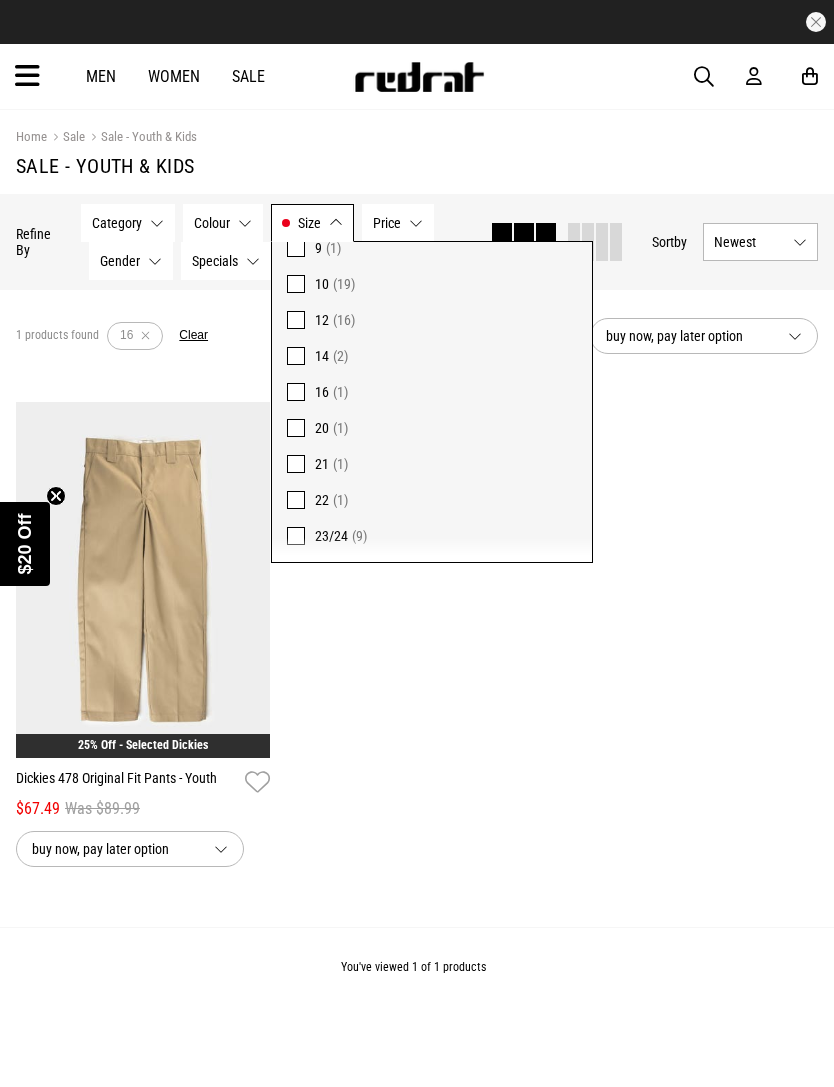 click on "**********" at bounding box center [417, 654] 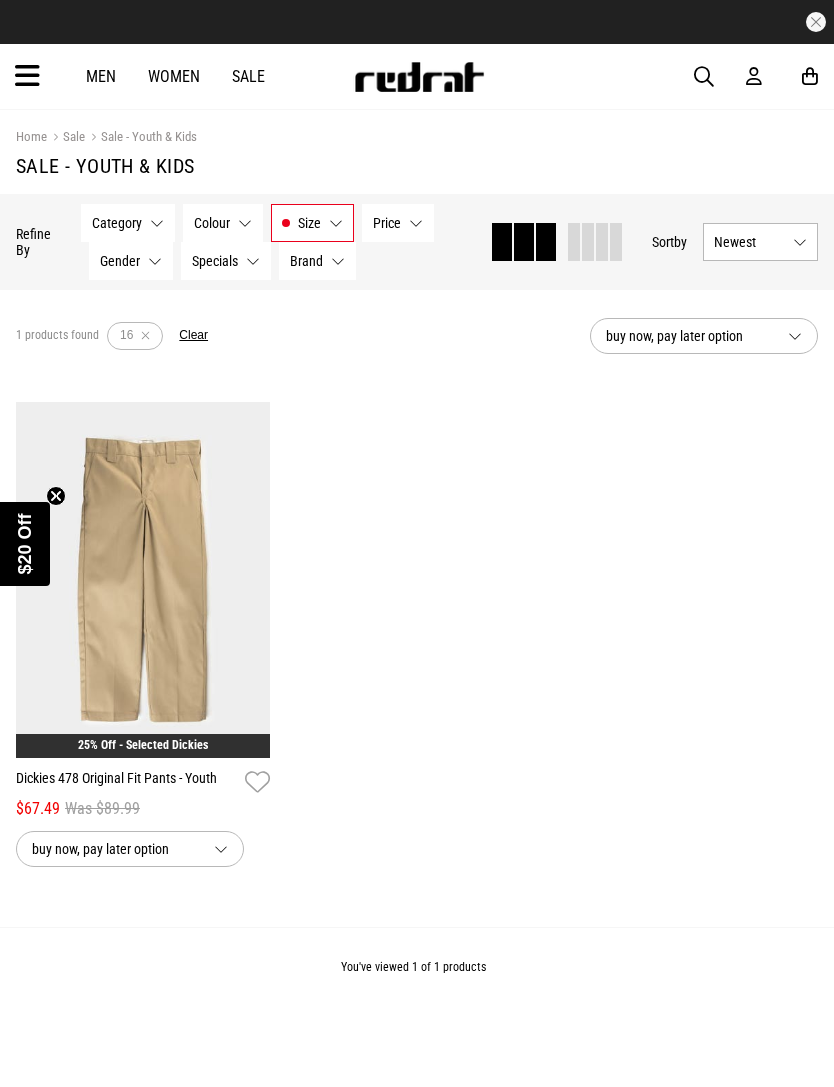 click at bounding box center (143, 580) 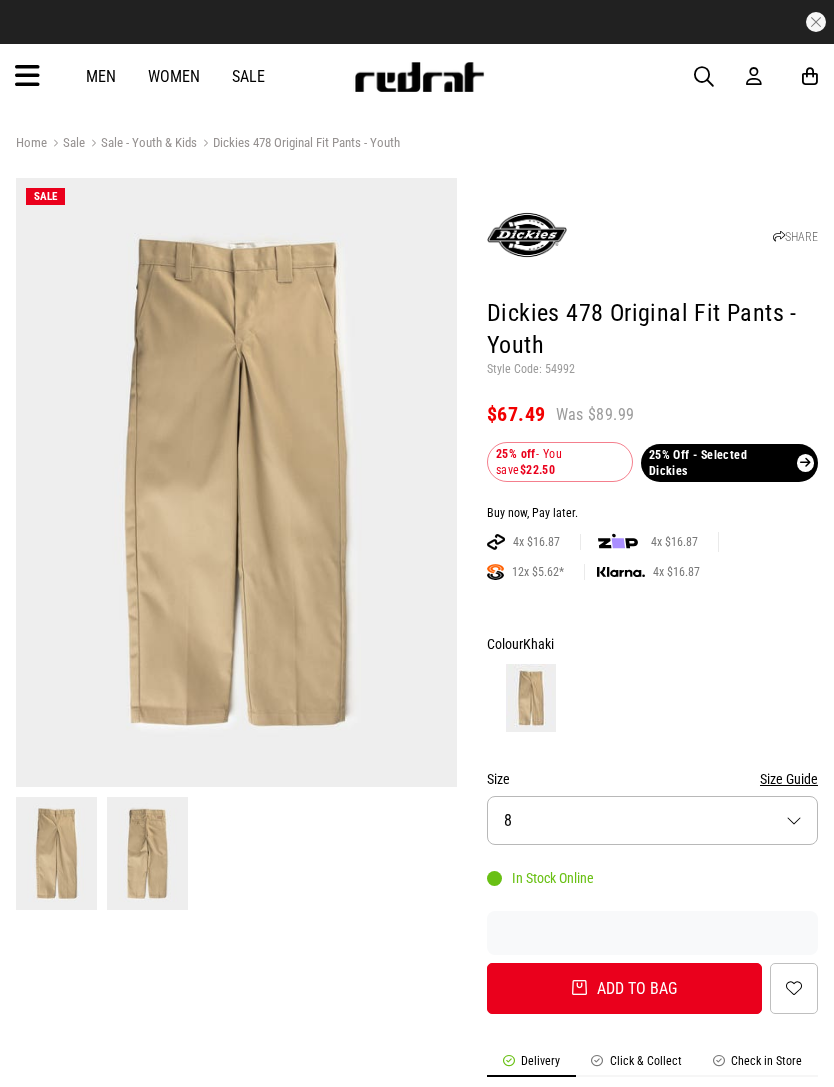 scroll, scrollTop: 0, scrollLeft: 0, axis: both 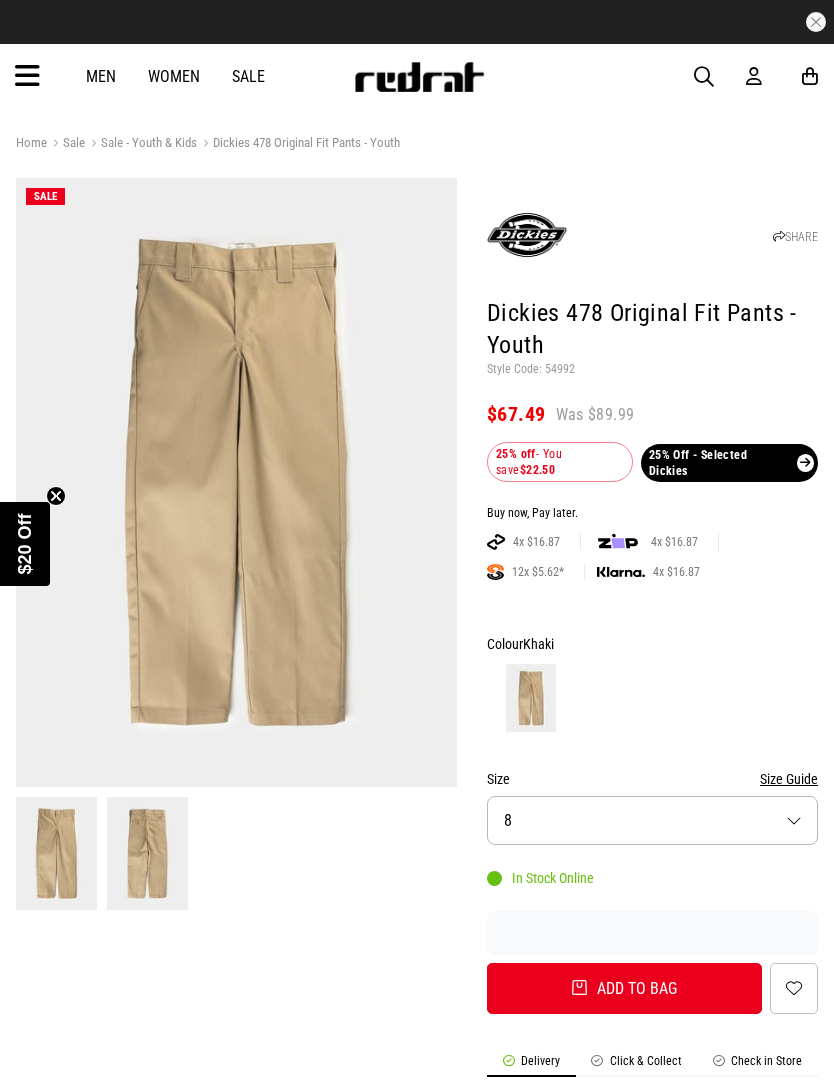 click on "Size 8" at bounding box center (652, 820) 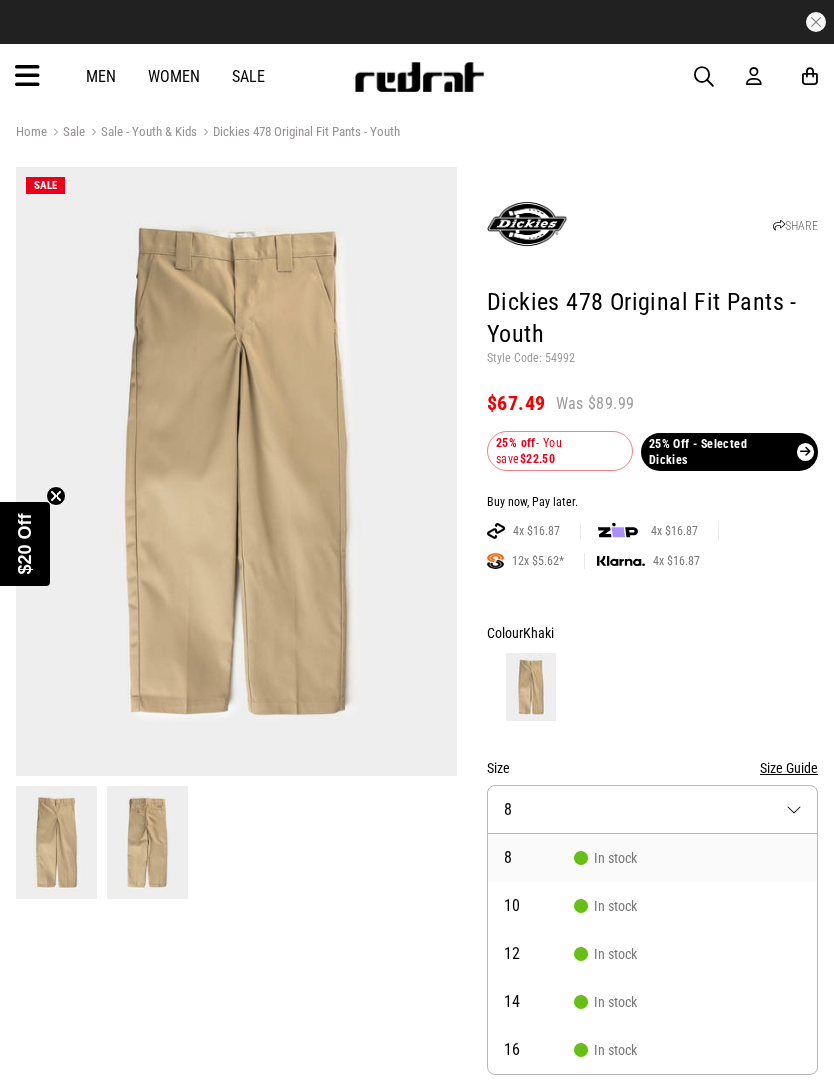 scroll, scrollTop: 0, scrollLeft: 0, axis: both 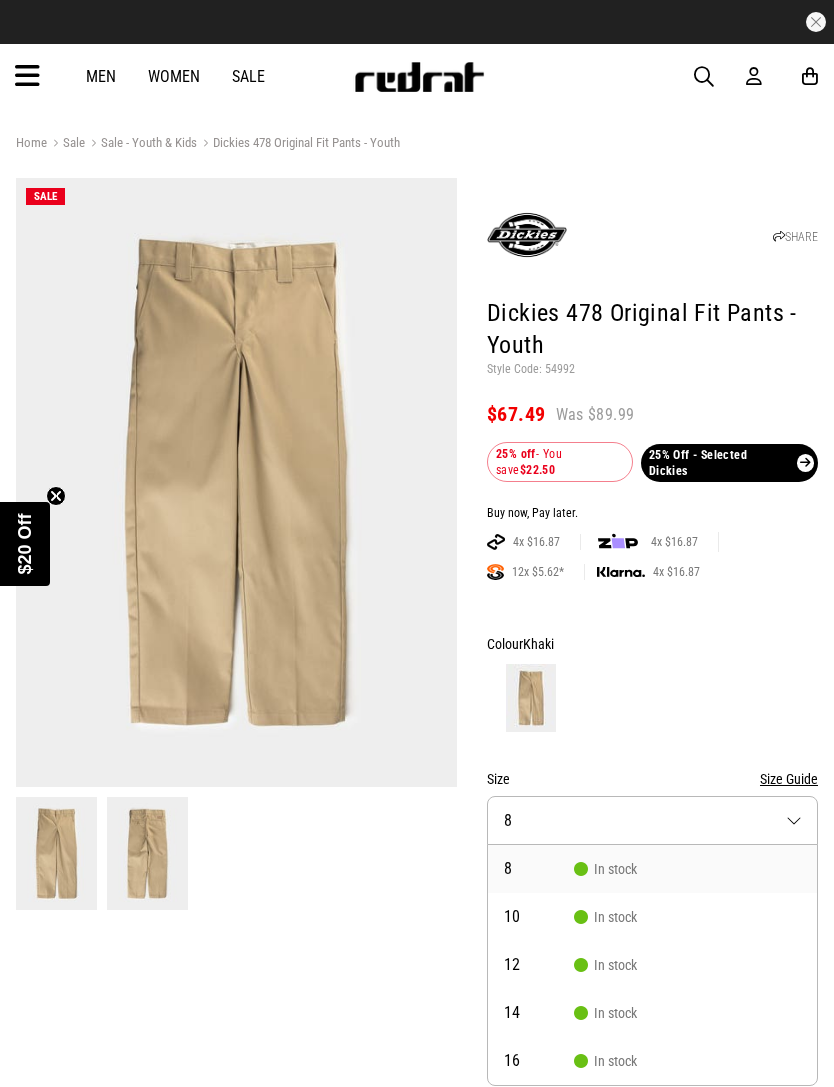 click at bounding box center (527, 235) 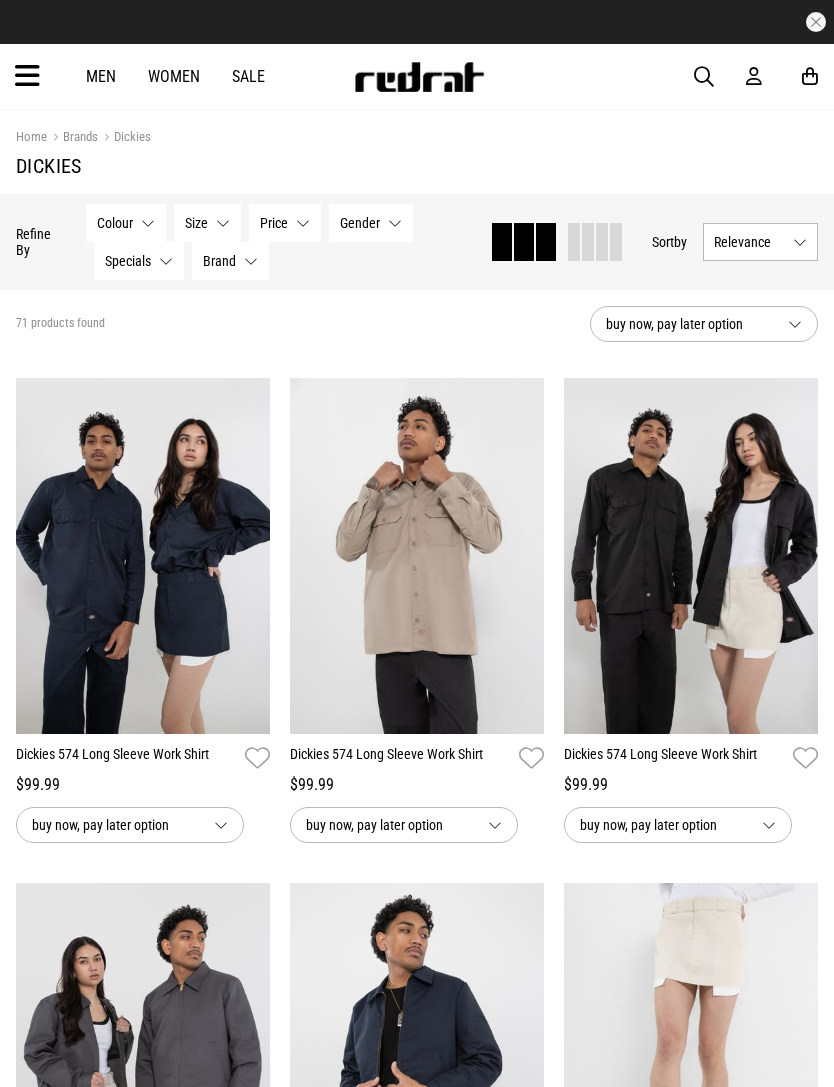 scroll, scrollTop: 0, scrollLeft: 0, axis: both 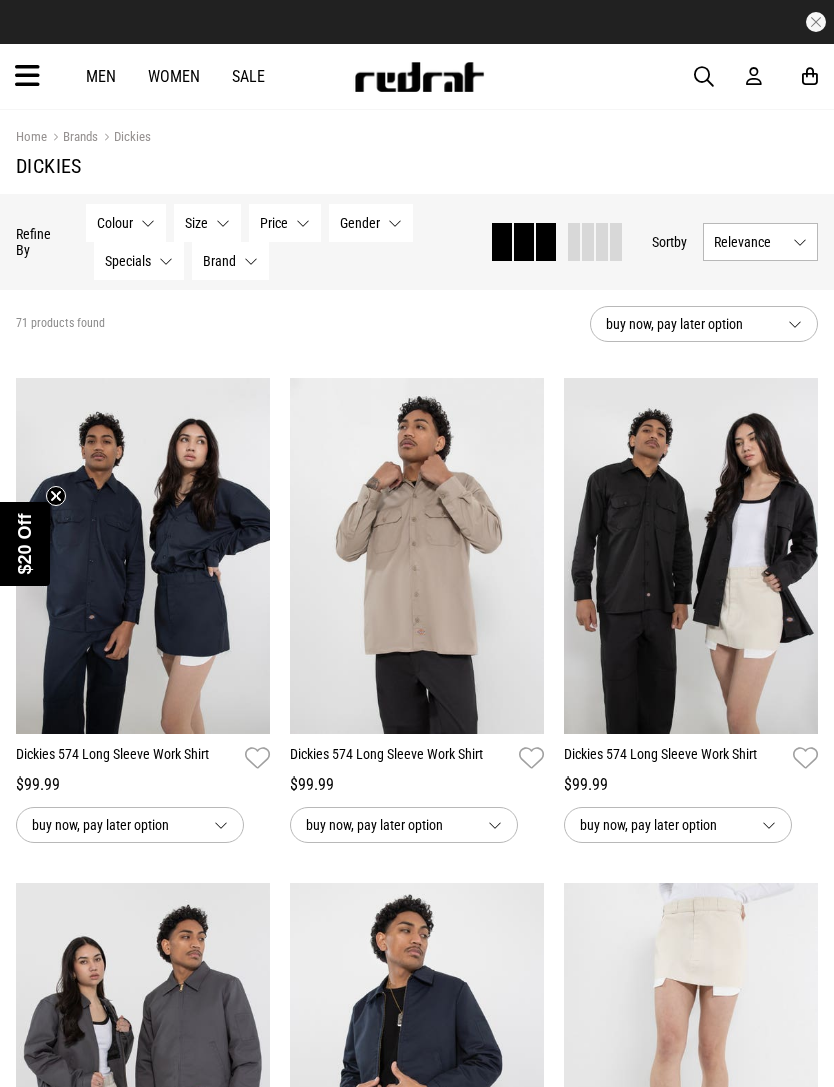 click on "Size  None selected" at bounding box center [207, 223] 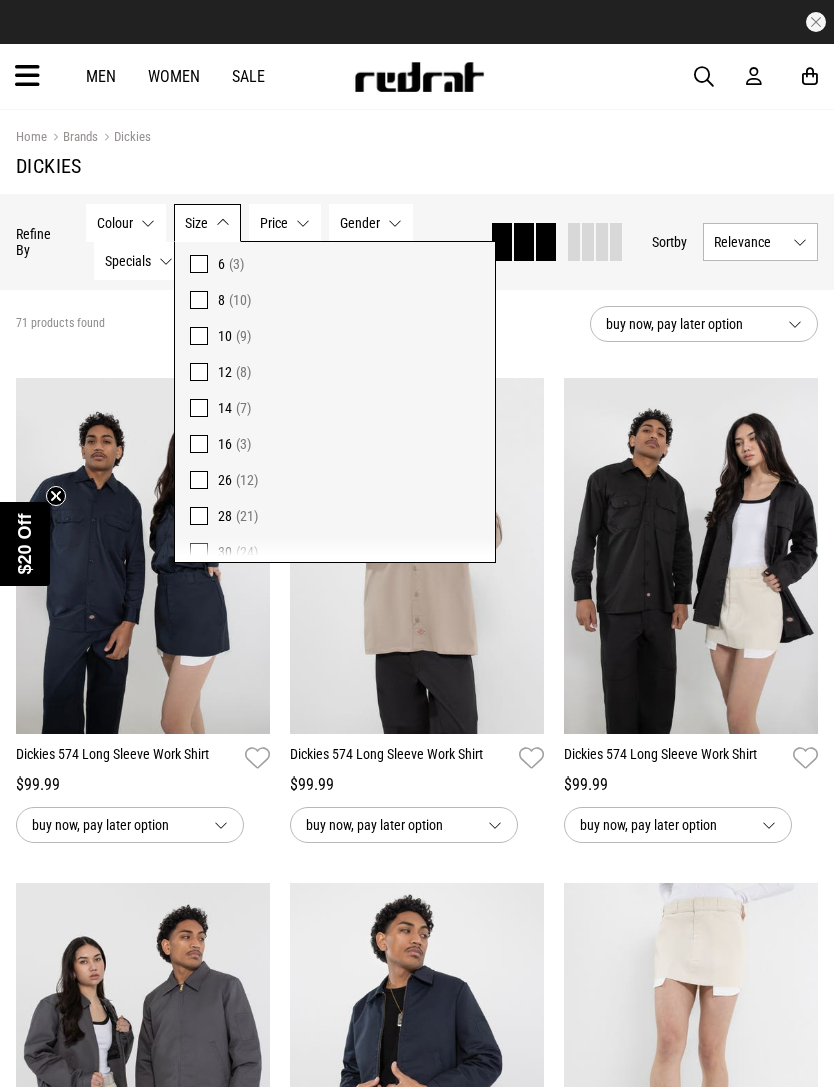 scroll, scrollTop: 46, scrollLeft: 0, axis: vertical 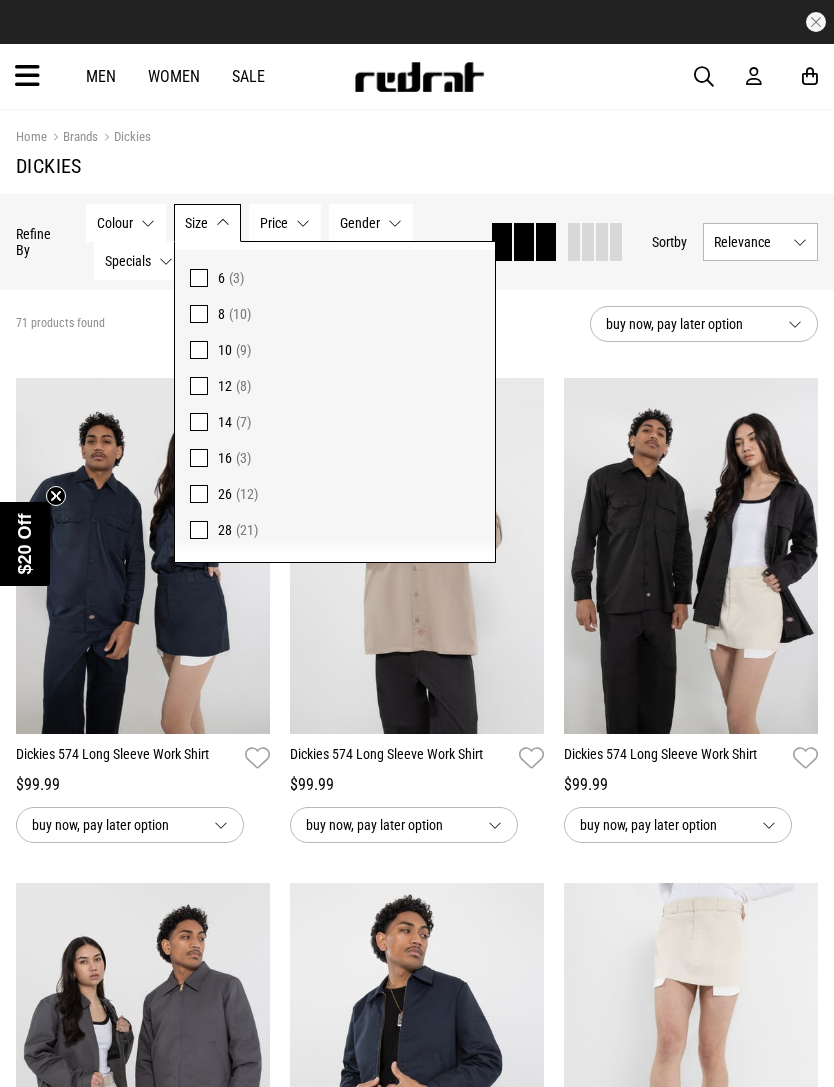 click at bounding box center [199, 458] 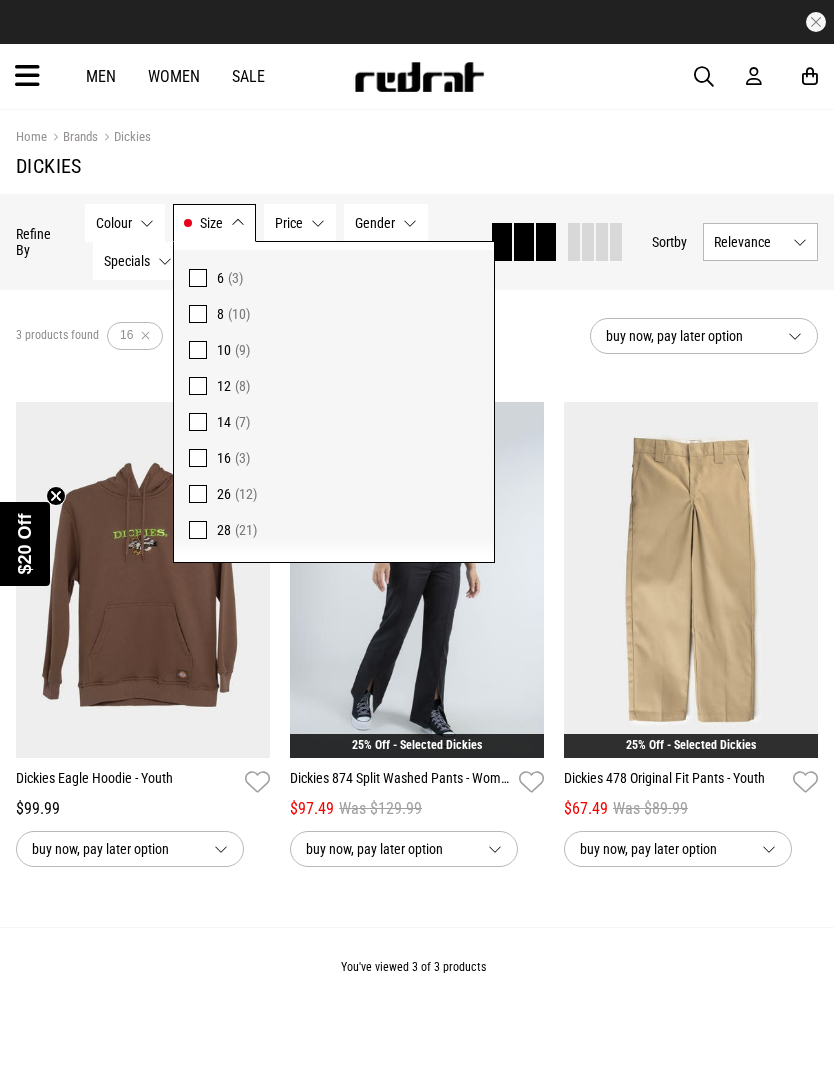 click on "Dickies" at bounding box center [417, 166] 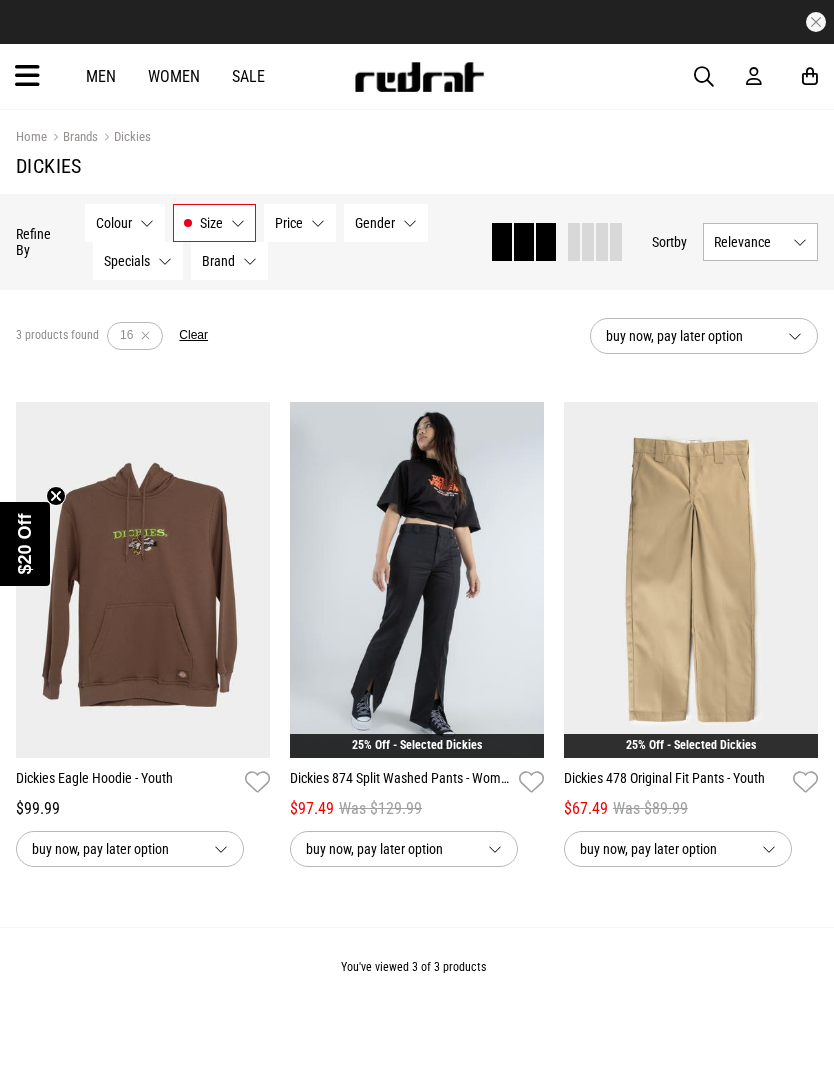 click on "Sale" at bounding box center [248, 76] 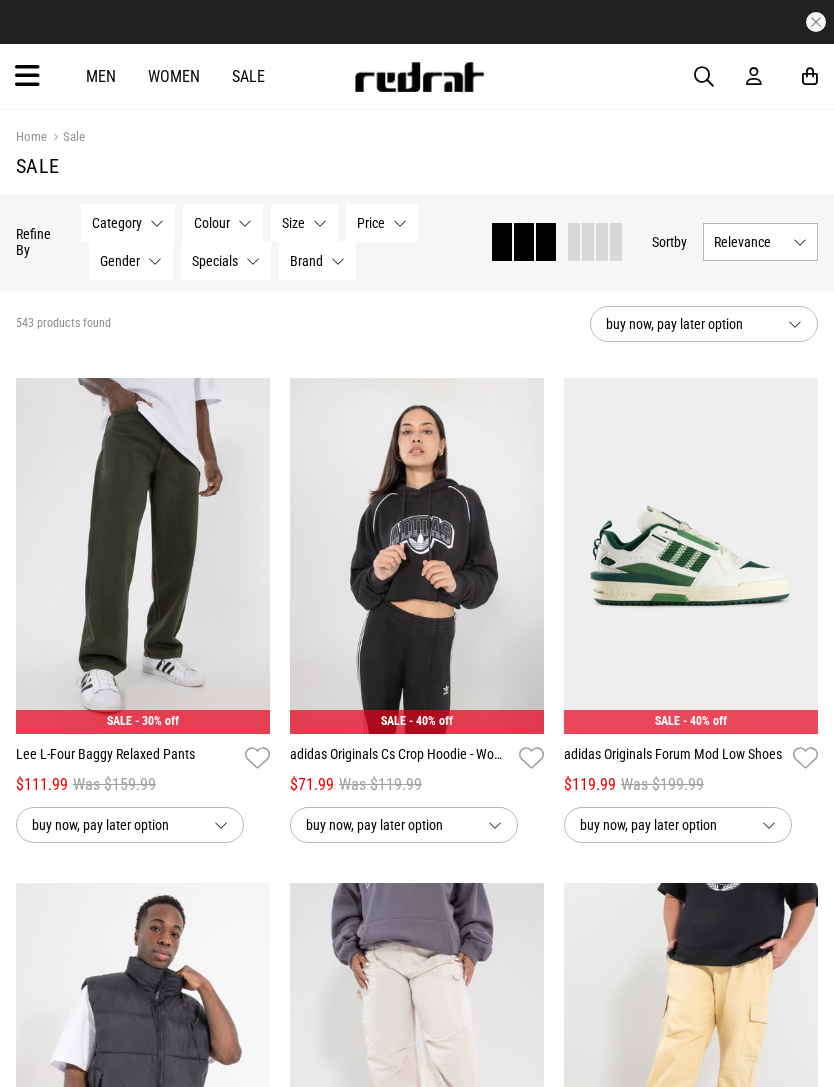 scroll, scrollTop: 0, scrollLeft: 0, axis: both 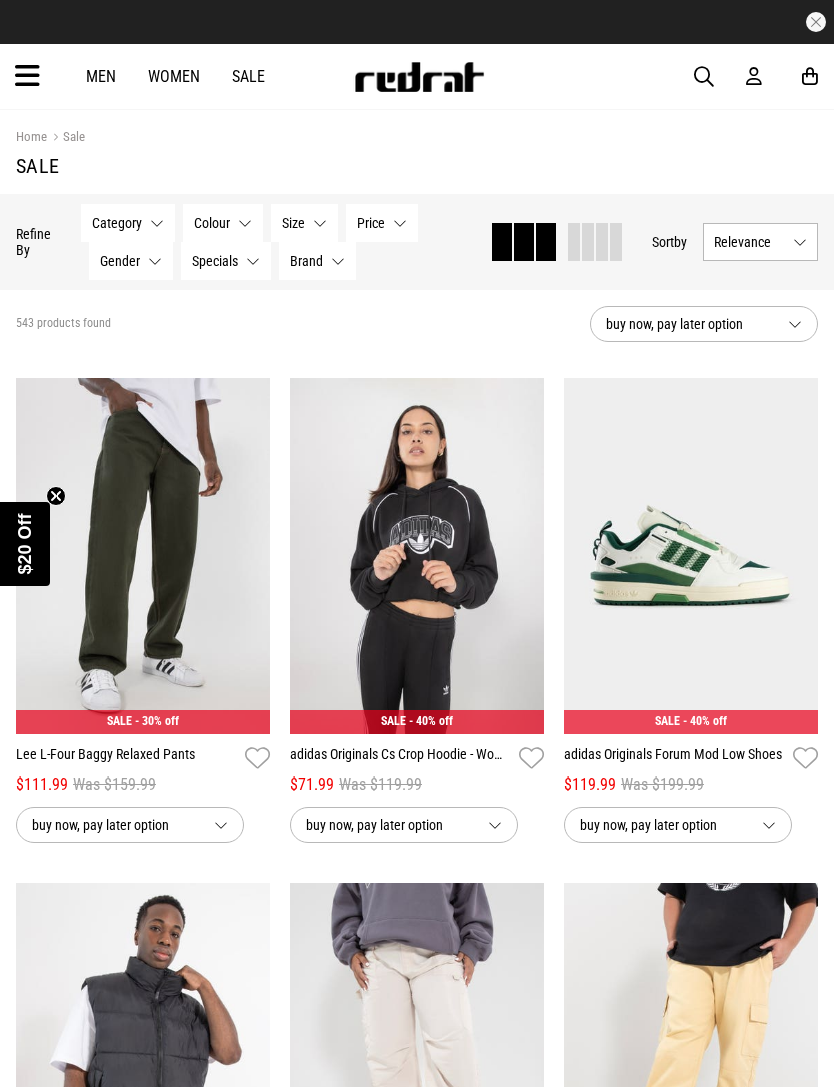 click on "Category" at bounding box center [117, 223] 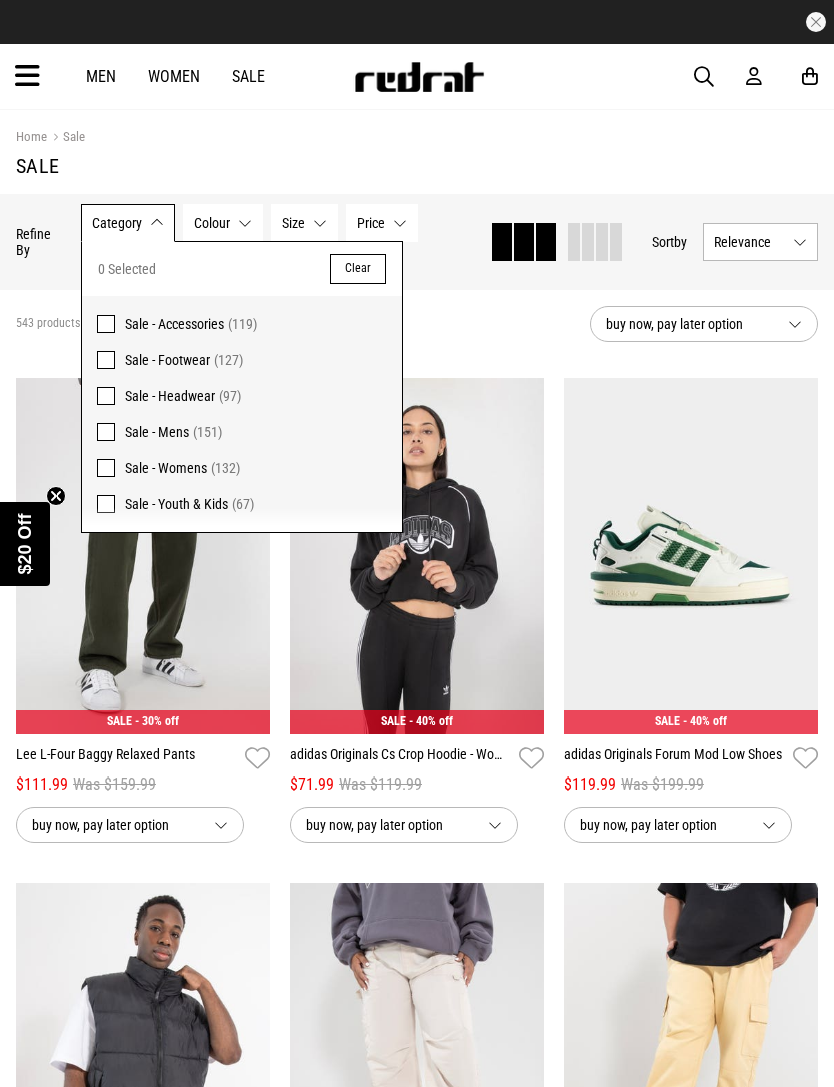 click on "Sale" at bounding box center [417, 166] 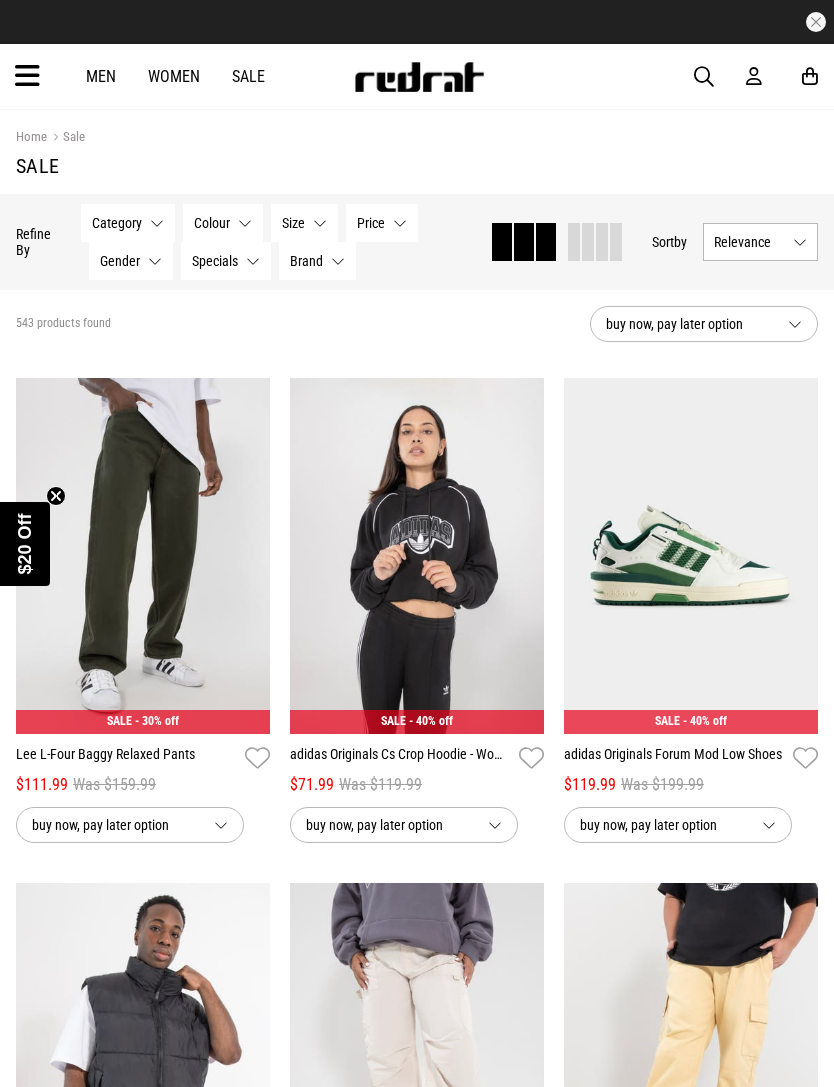 click on "Gender" at bounding box center [120, 261] 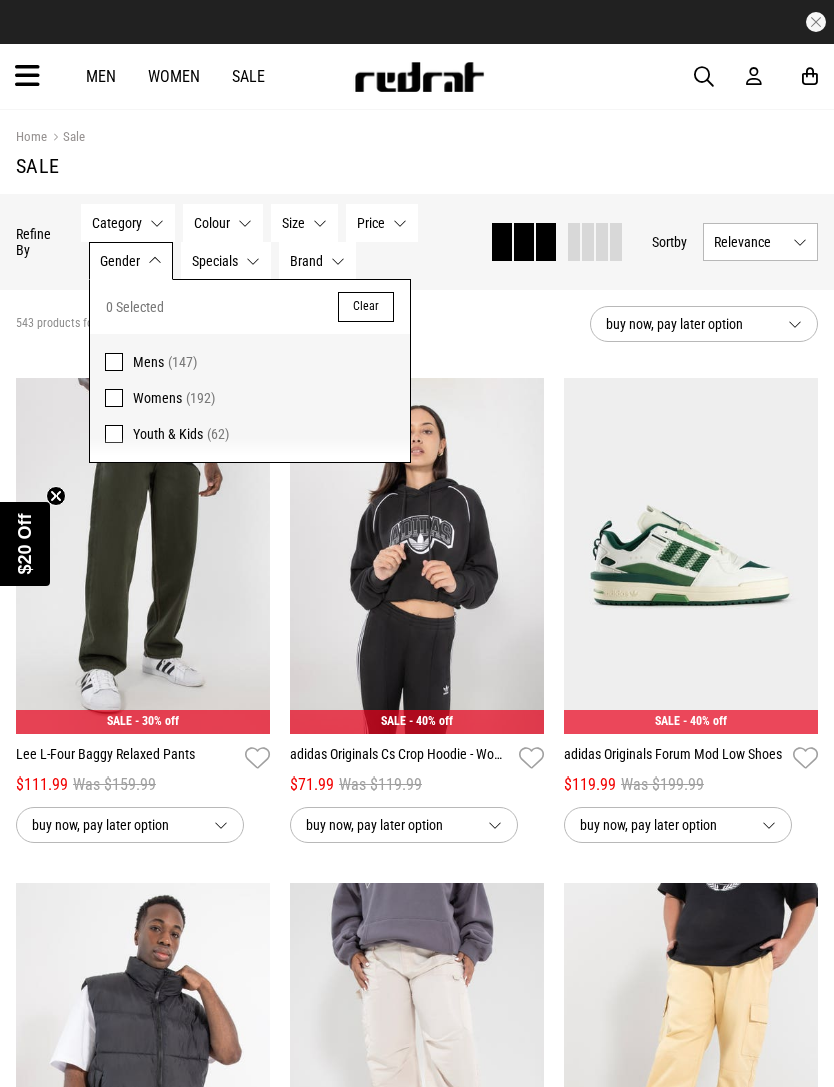 click at bounding box center [114, 434] 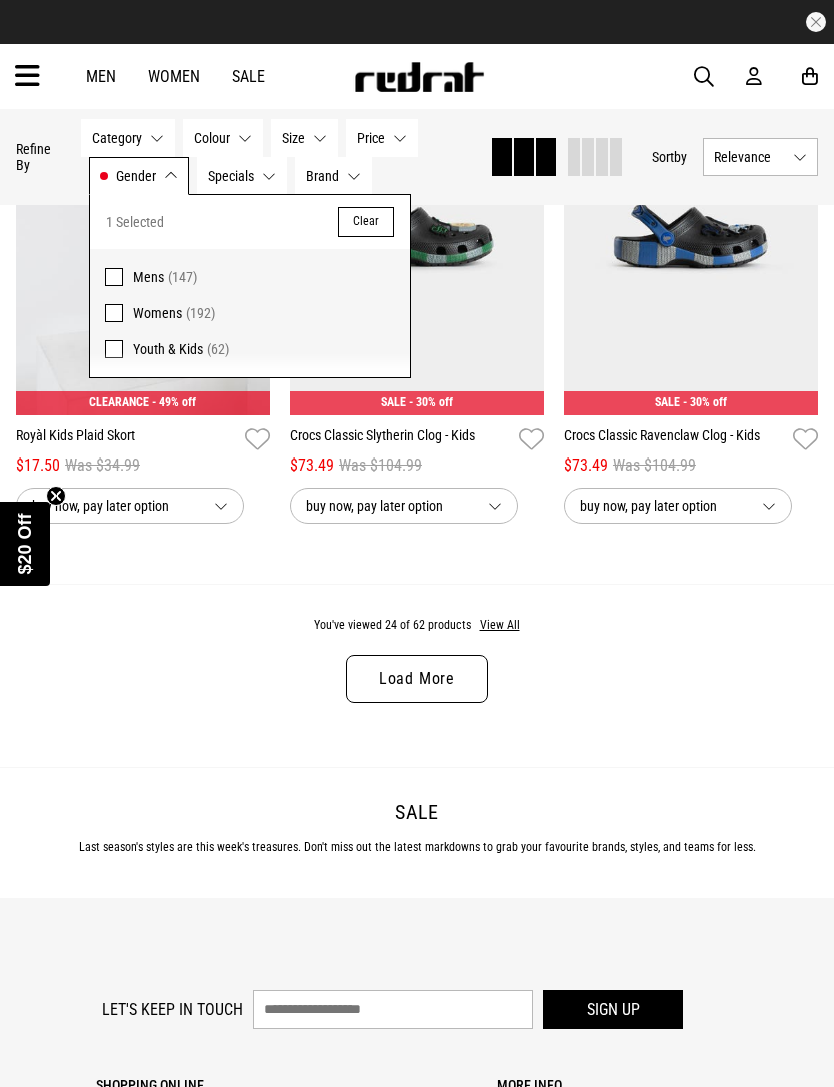 scroll, scrollTop: 3886, scrollLeft: 0, axis: vertical 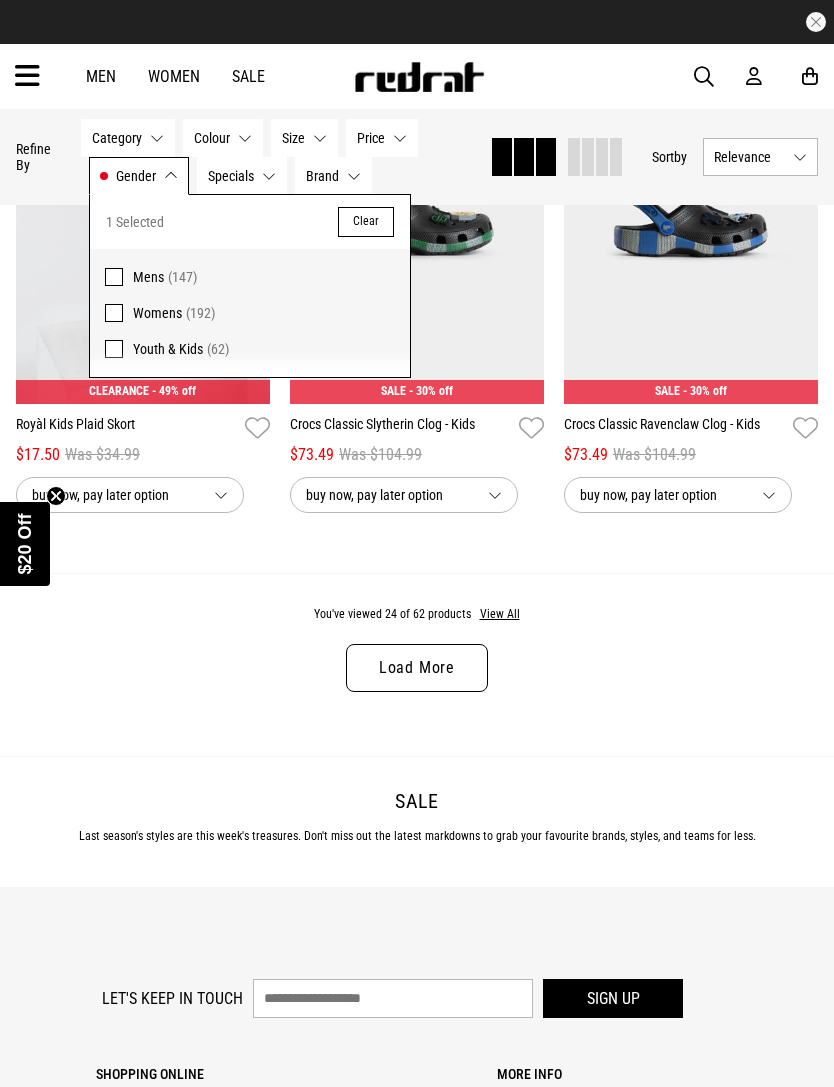 click on "Load More" at bounding box center (417, 668) 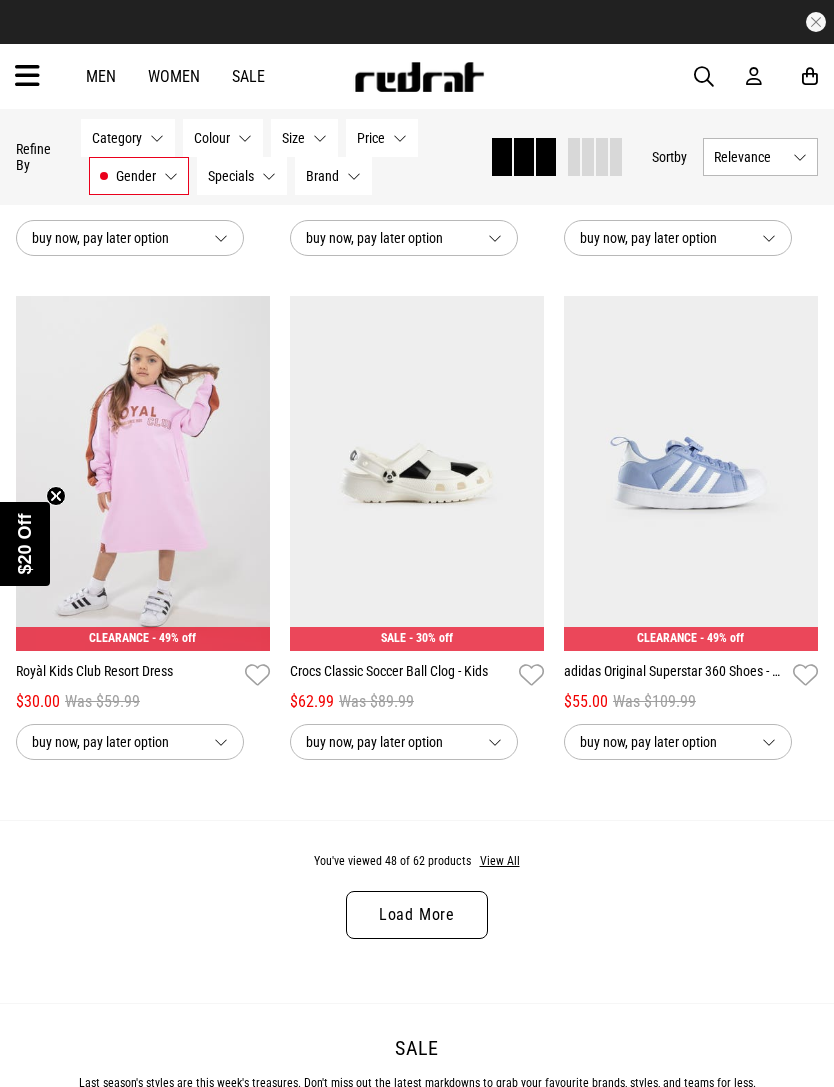 scroll, scrollTop: 7712, scrollLeft: 0, axis: vertical 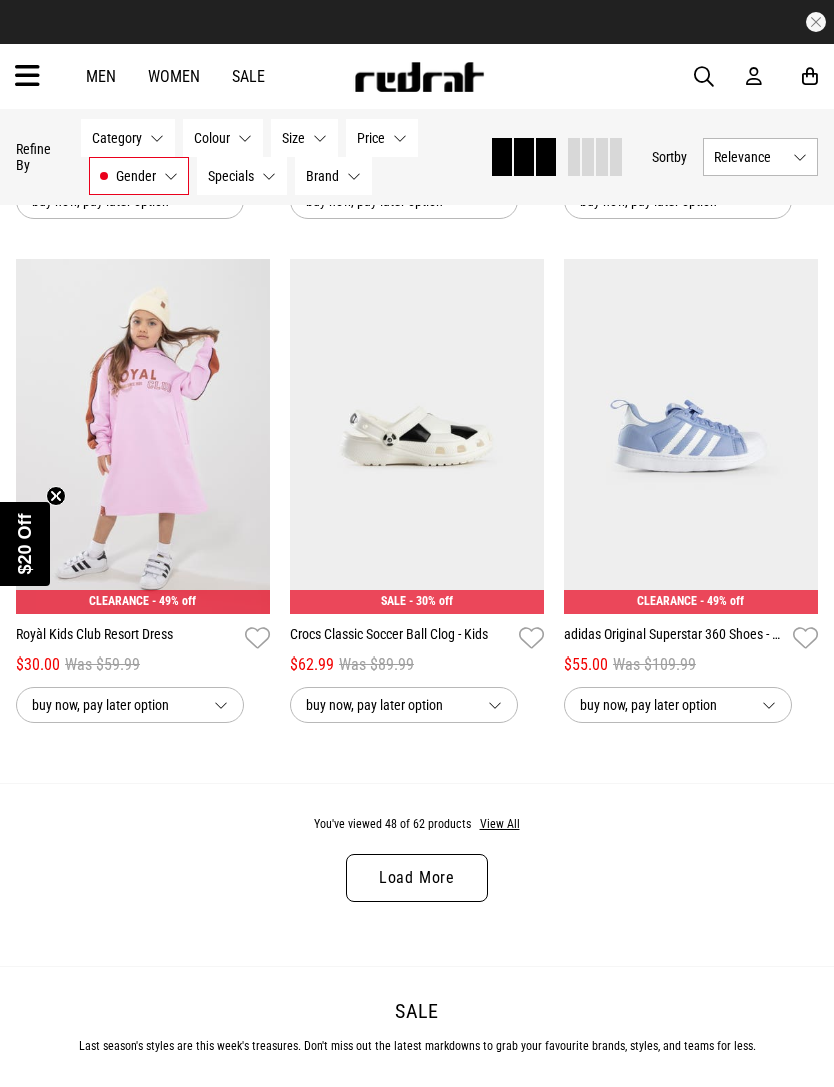 click on "Load More" at bounding box center (417, 878) 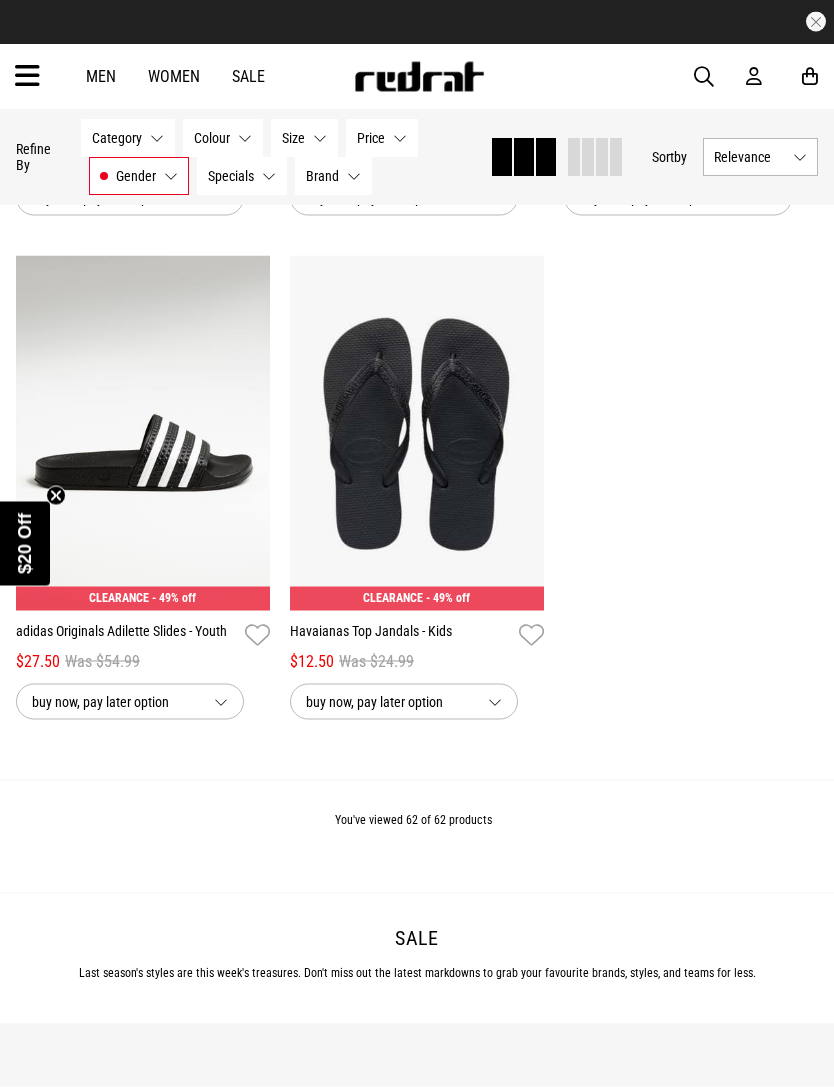 scroll, scrollTop: 10241, scrollLeft: 0, axis: vertical 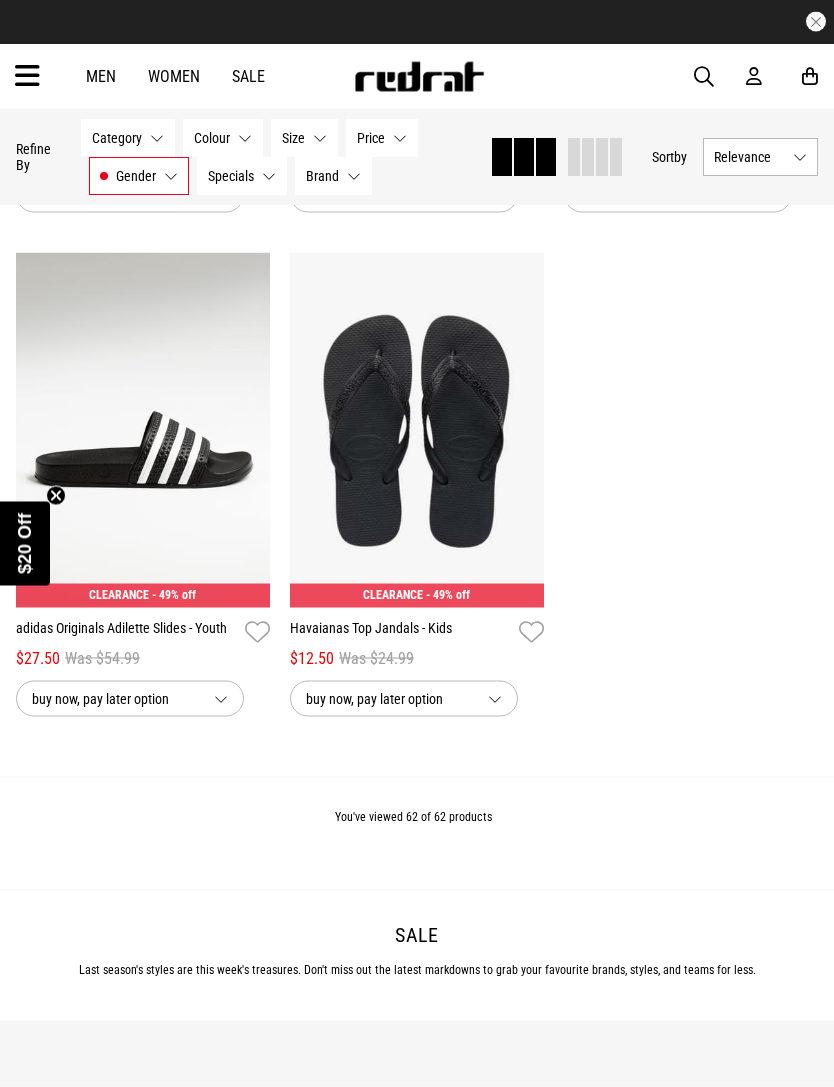 click on "Gender" at bounding box center [136, 176] 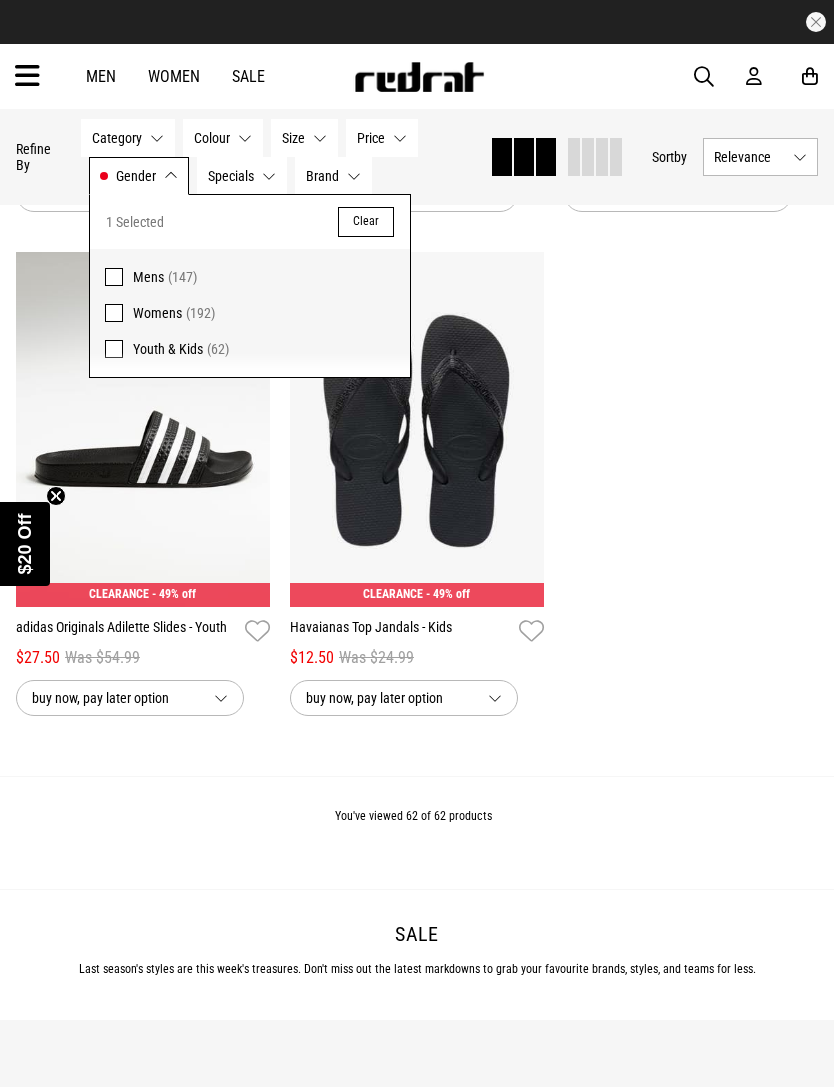 click on "Mens" at bounding box center (148, 277) 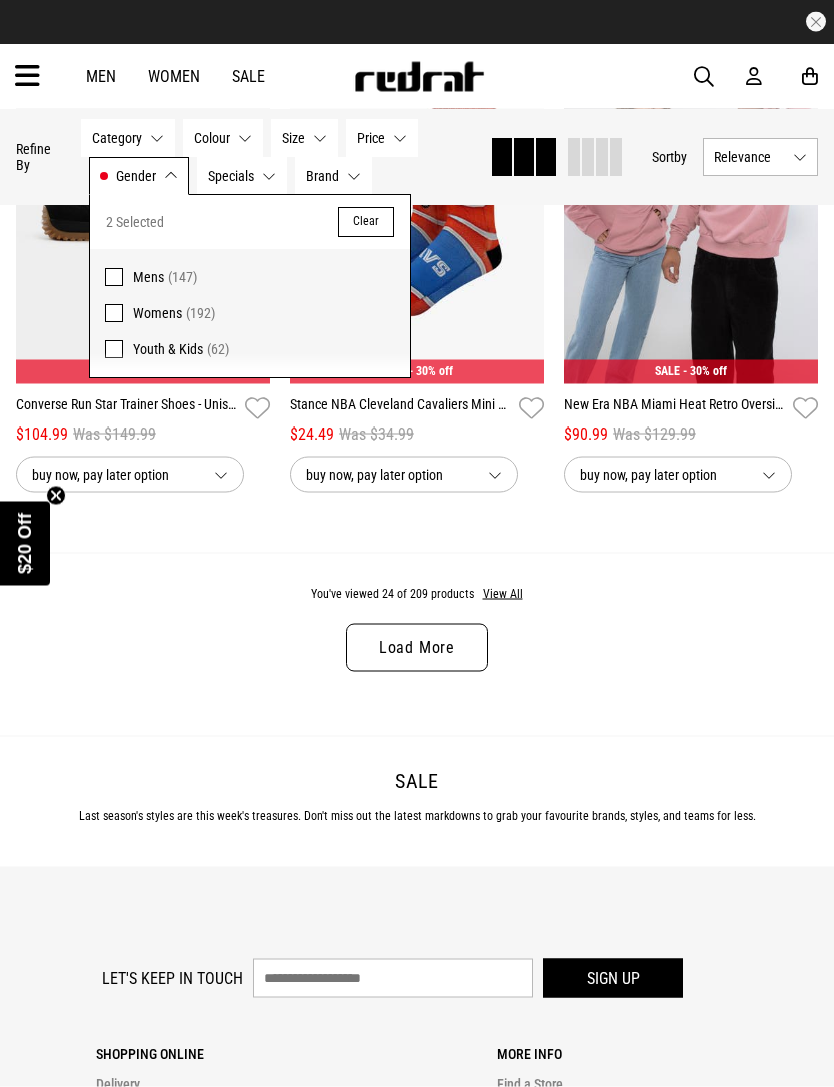 scroll, scrollTop: 3907, scrollLeft: 0, axis: vertical 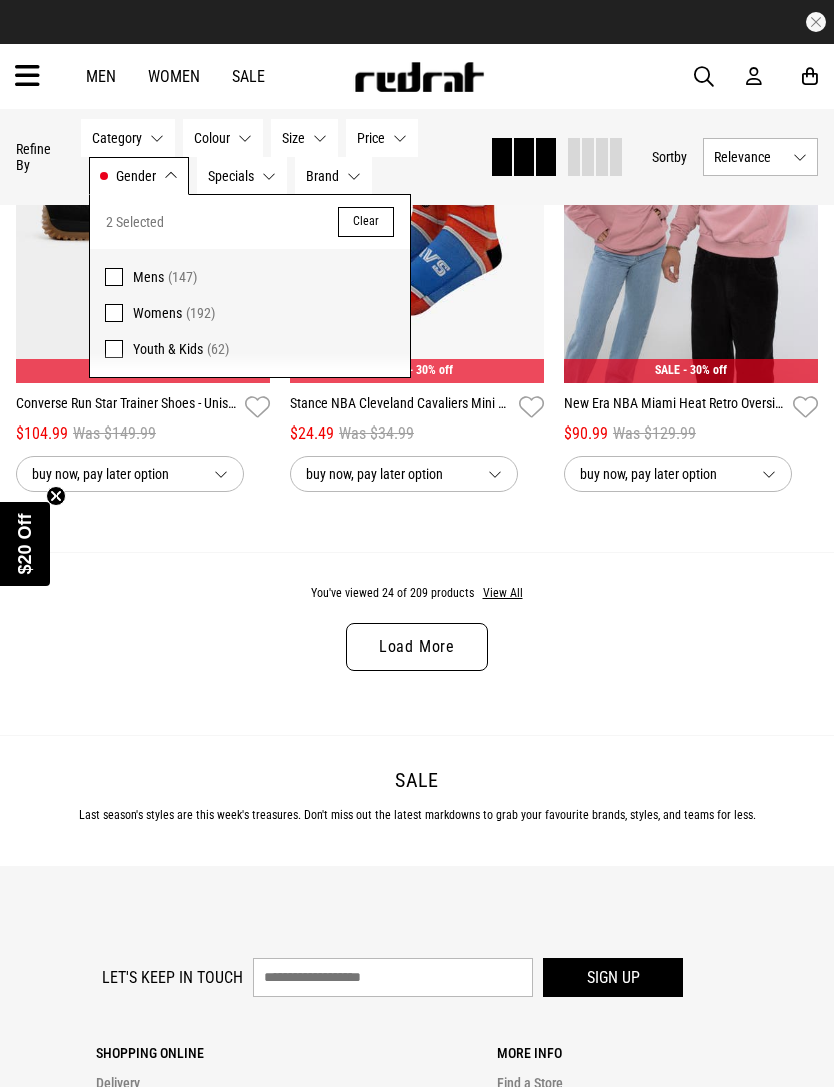 click at bounding box center [114, 349] 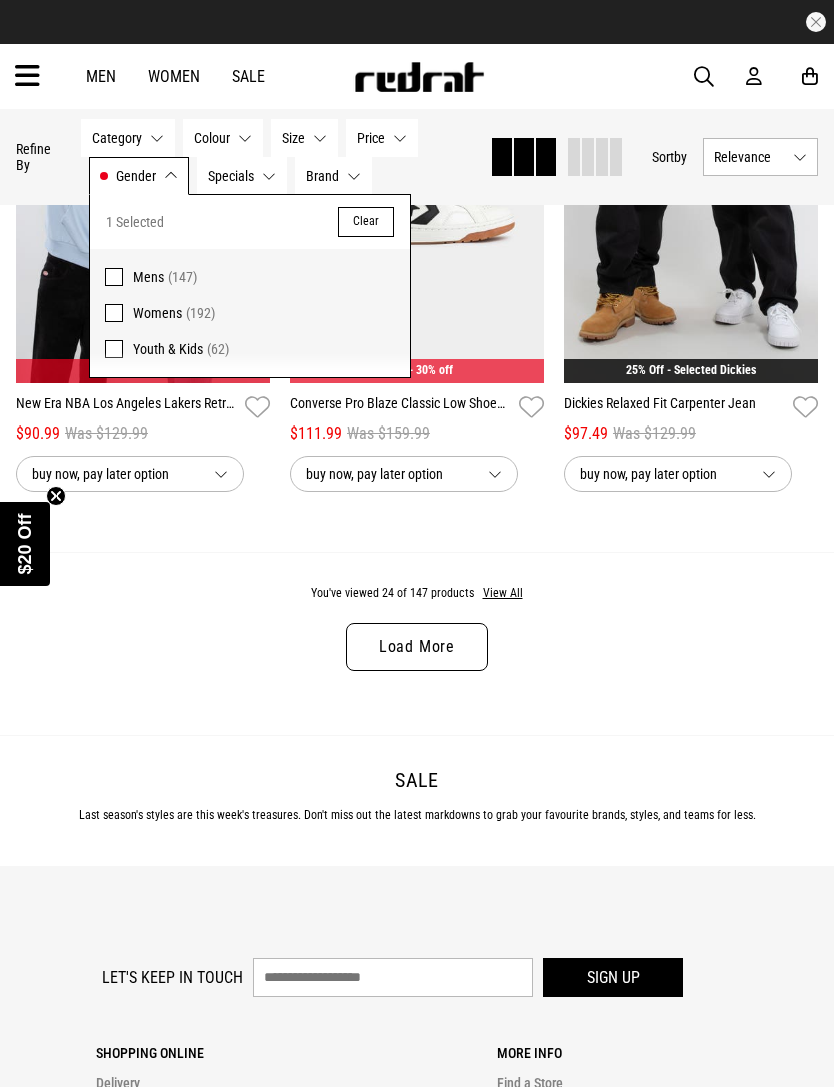 click on "Men   Women   Sale     Sign in     New       Back         Footwear       Back         Mens       Back         Womens       Back         Youth & Kids       Back         Jewellery       Back         Headwear       Back         Accessories       Back         Deals       Back         Sale   UP TO 60% OFF
Shop by Brand
adidas
Converse
New Era
See all brands     Gift Cards   Find a Store   Delivery   Returns & Exchanges   FAQ   Contact Us
Payment Options Only at Red Rat
Let's keep in touch
Back
My Account     Apply for Splitpay online, an interest free payment option that spreads the cost of your purchase over 4 or 8 payments.   Learn More     Apply for EZPay online, a flexible finance option exclusive to Red Rat that allows you to pay over time.   Learn More   Login   Sign up" at bounding box center [417, 76] 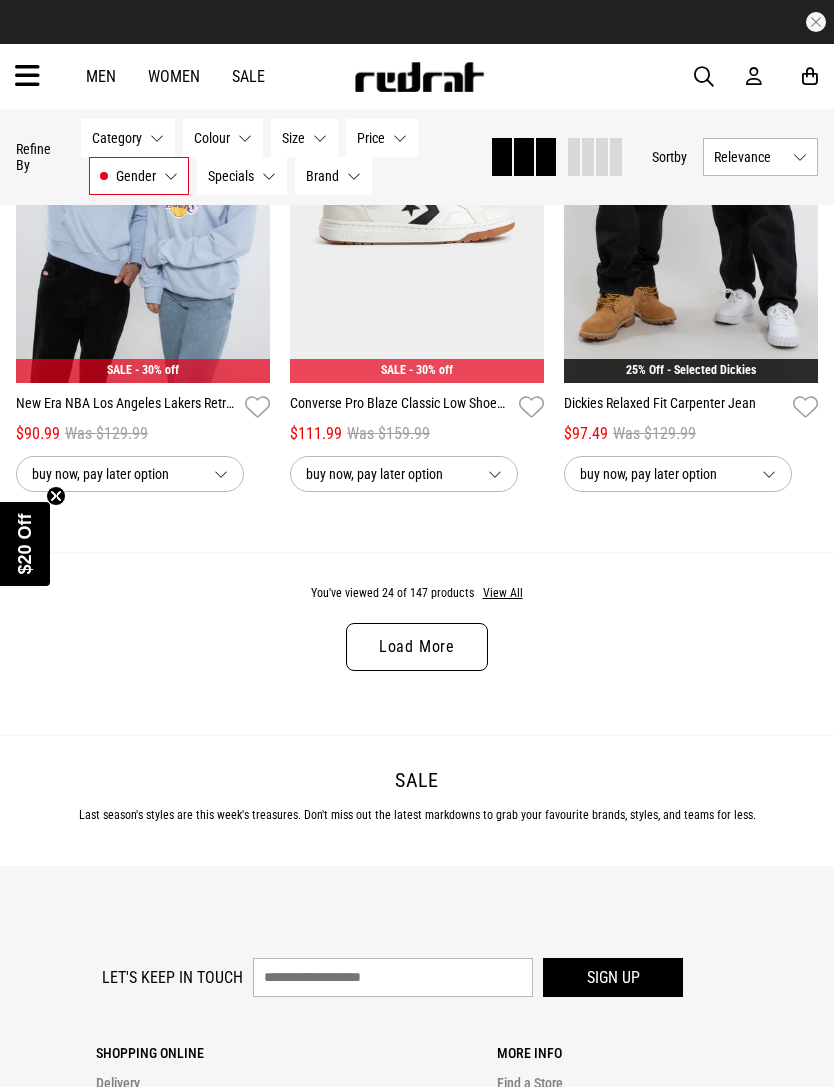 click on "Dickies Relaxed Fit Carpenter Jean" at bounding box center (674, 407) 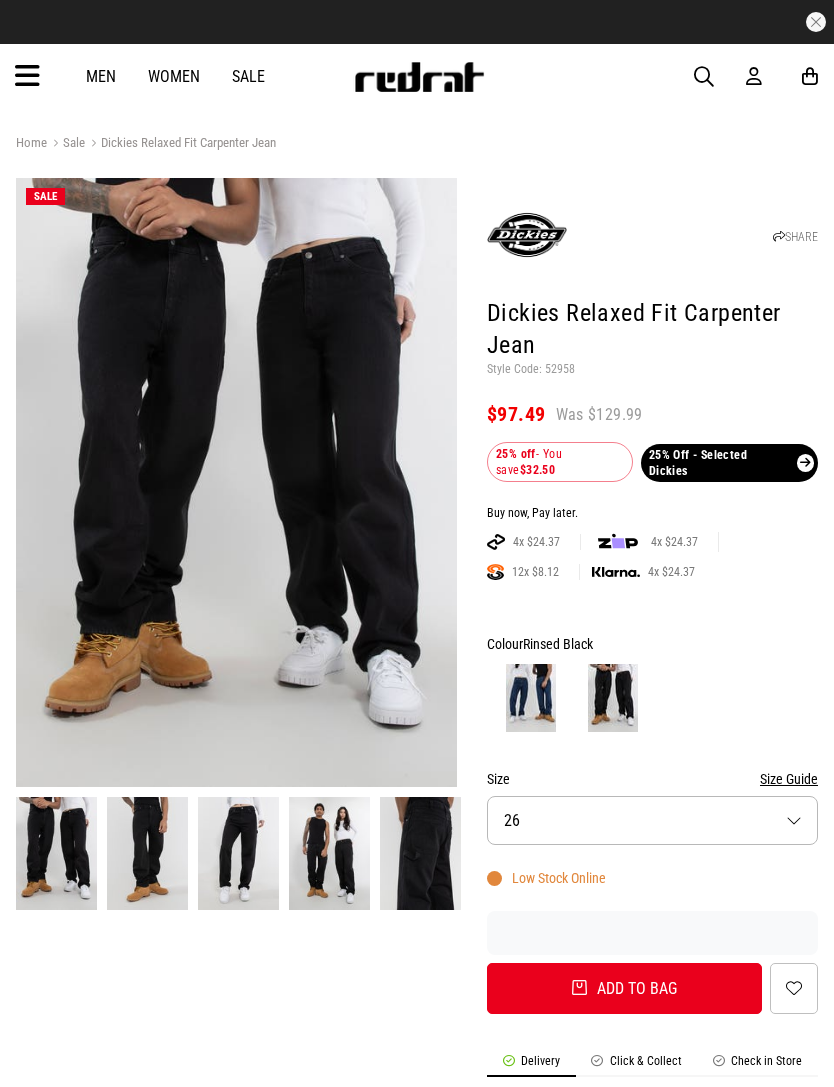 scroll, scrollTop: 0, scrollLeft: 0, axis: both 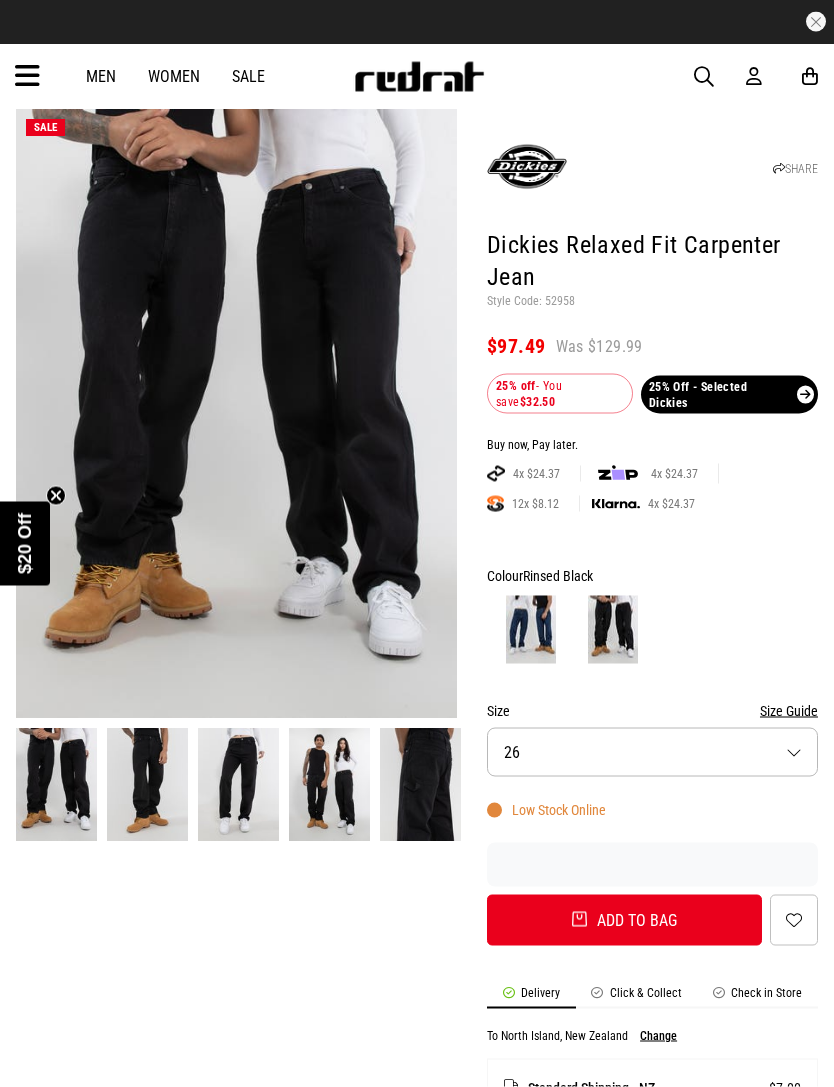click on "Size 26" at bounding box center (652, 752) 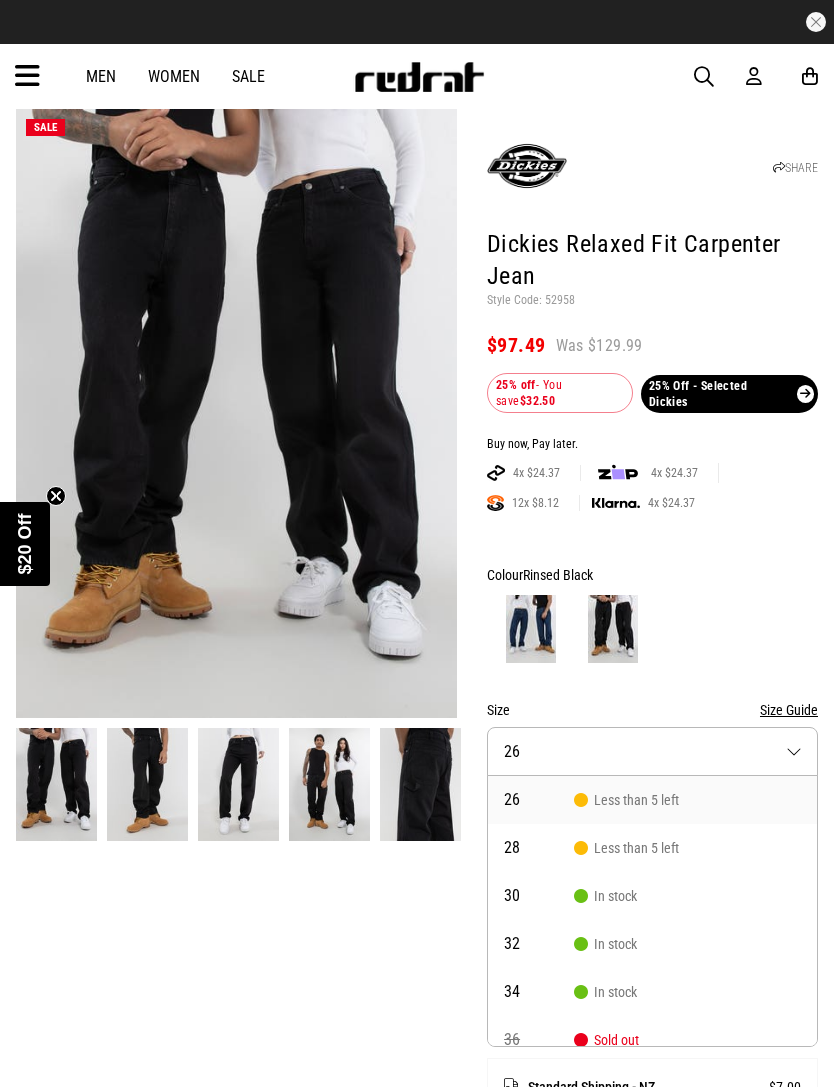 click at bounding box center (652, 629) 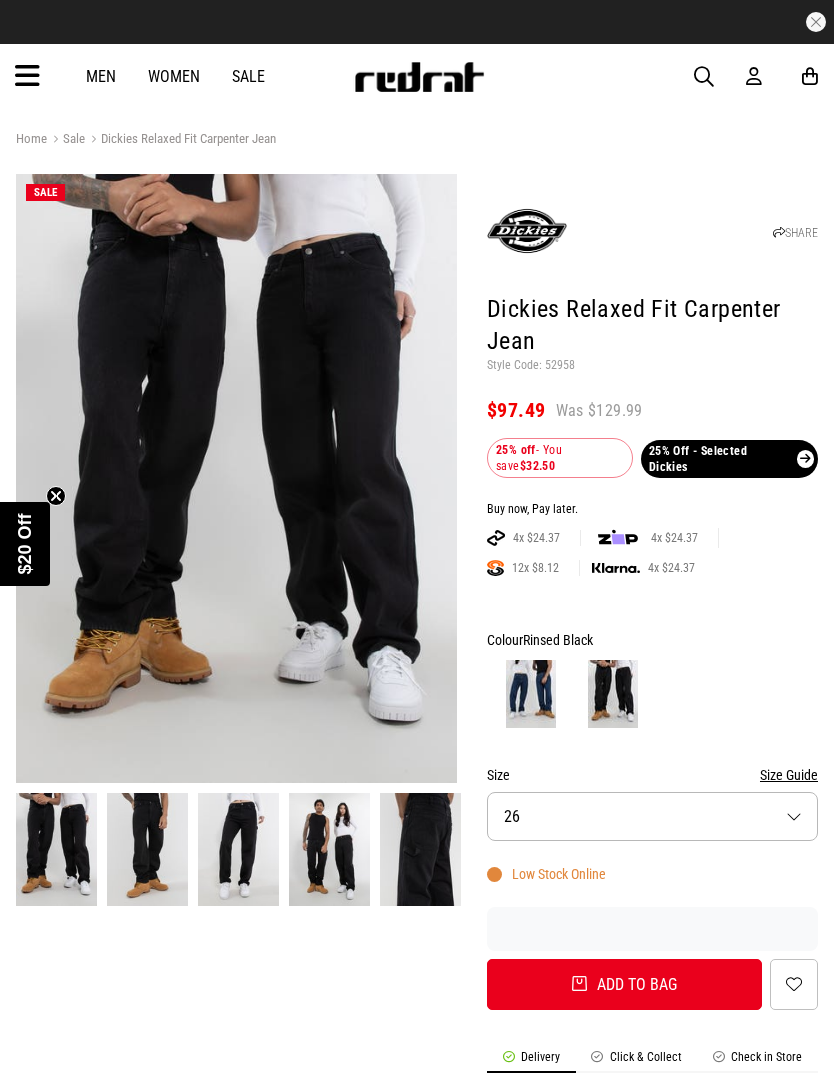 scroll, scrollTop: 0, scrollLeft: 0, axis: both 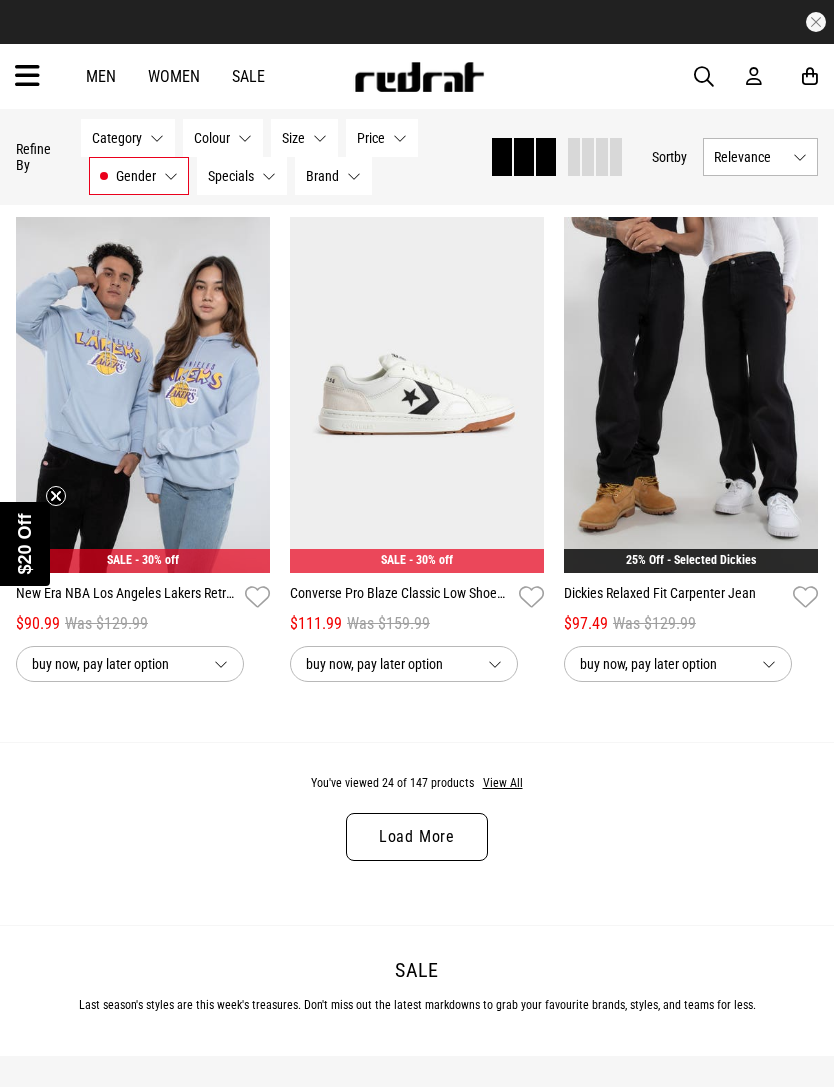 click on "Load More" at bounding box center (417, 837) 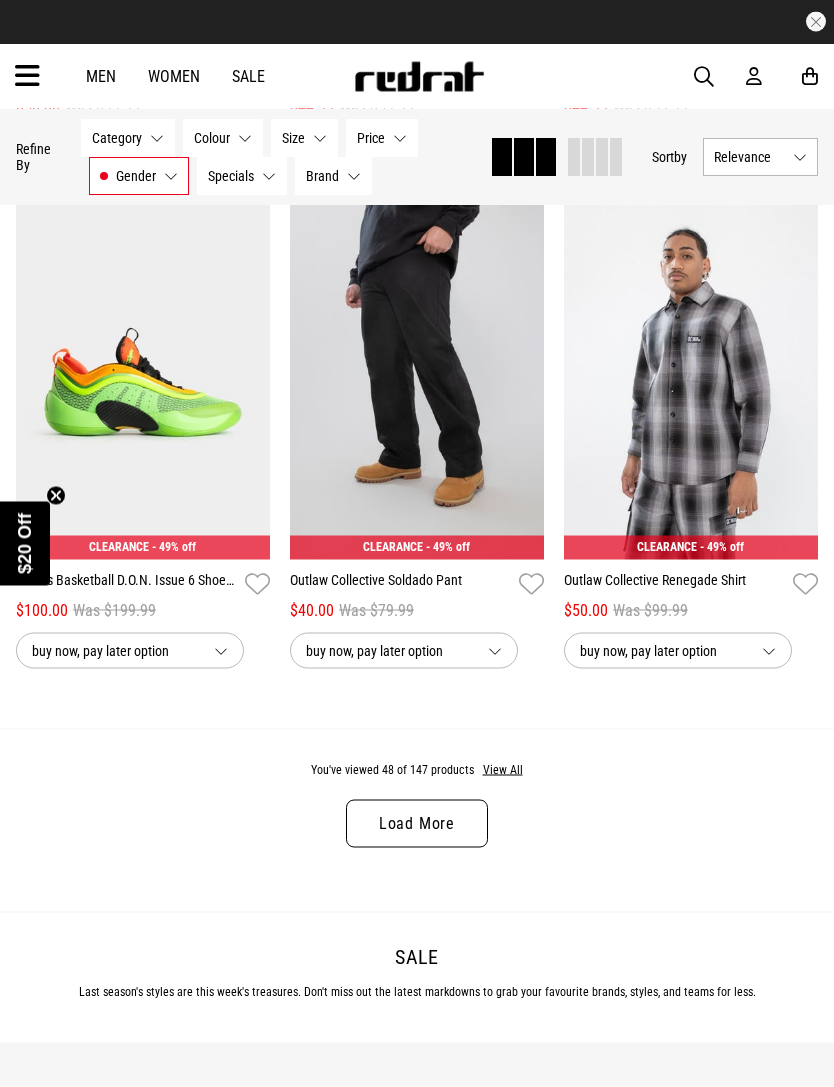 scroll, scrollTop: 7770, scrollLeft: 0, axis: vertical 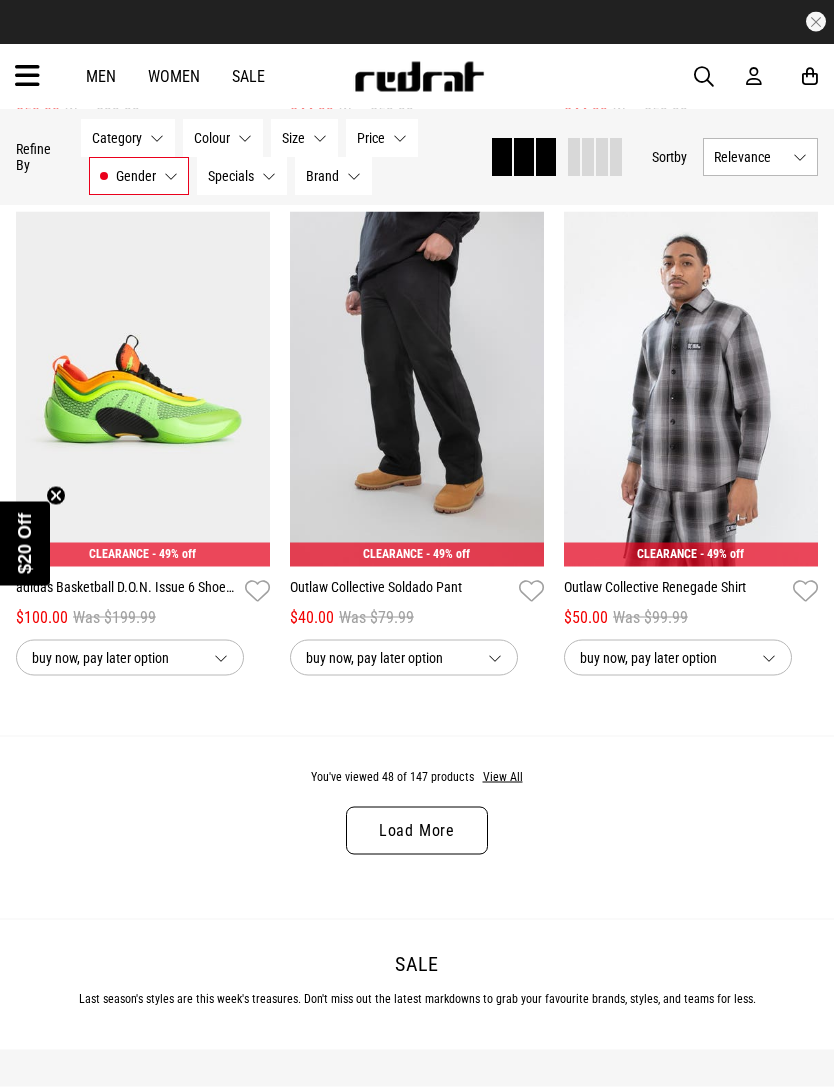 click on "Load More" at bounding box center [417, 831] 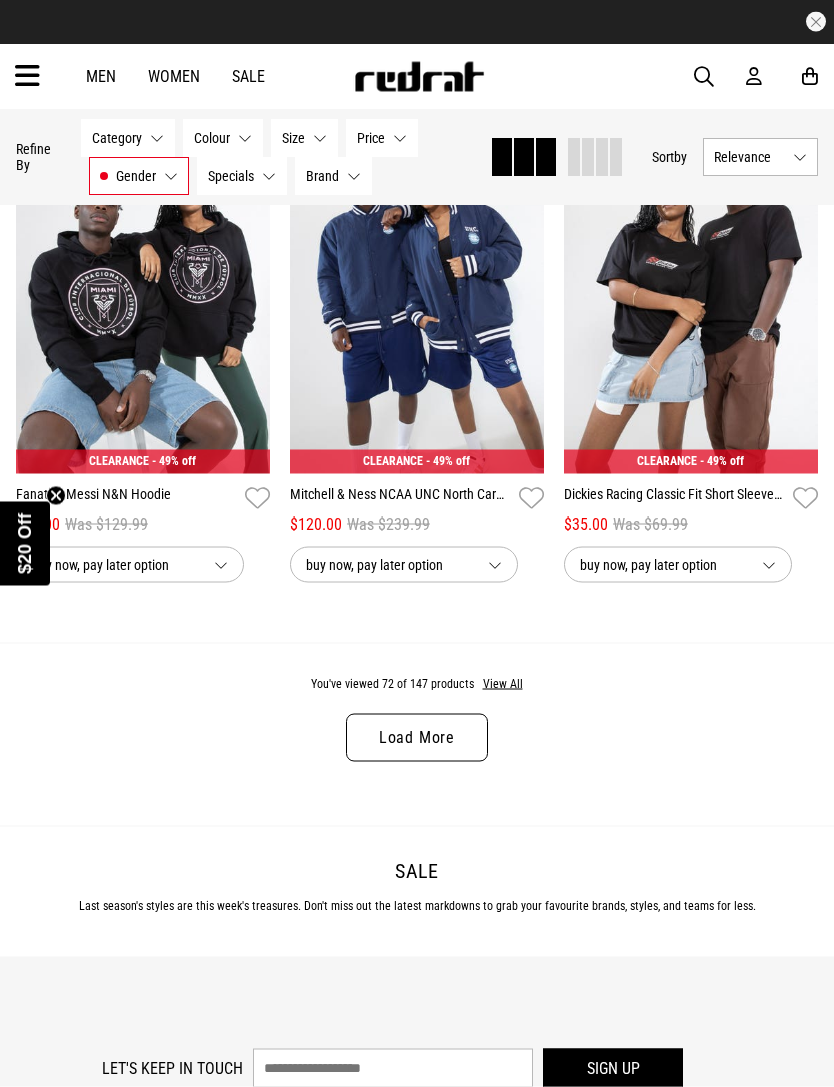 click on "Load More" at bounding box center (417, 738) 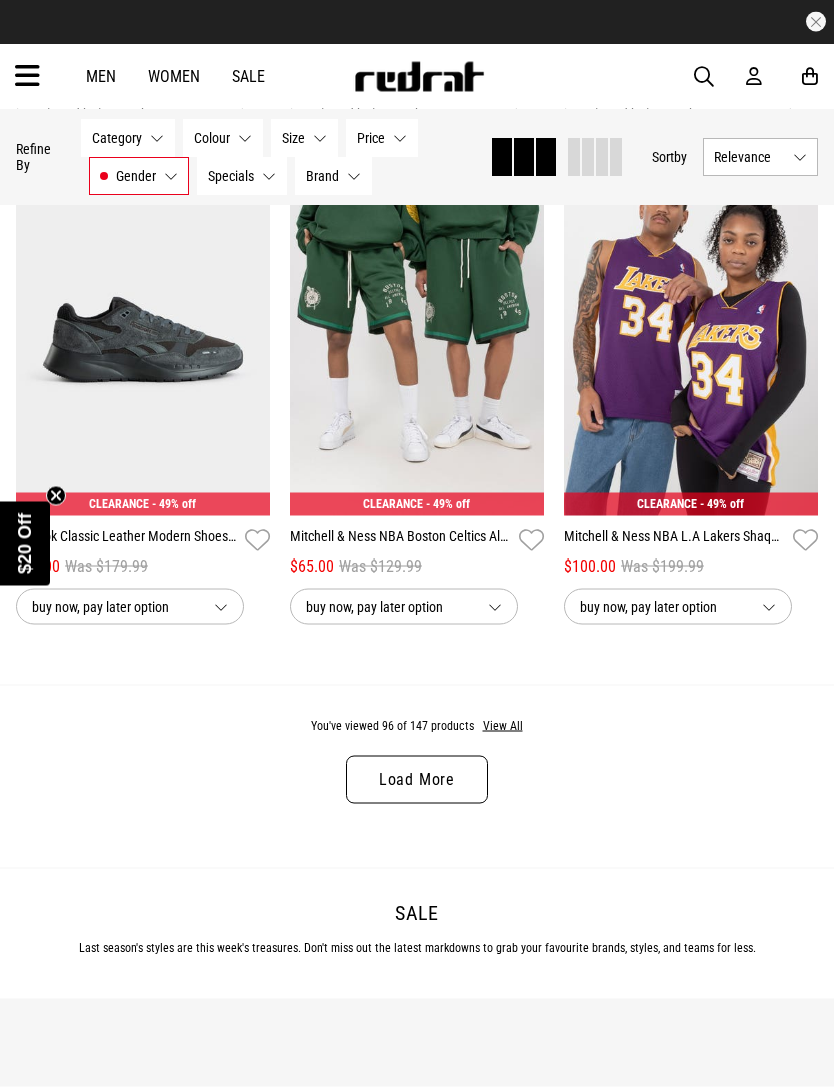 scroll, scrollTop: 15895, scrollLeft: 0, axis: vertical 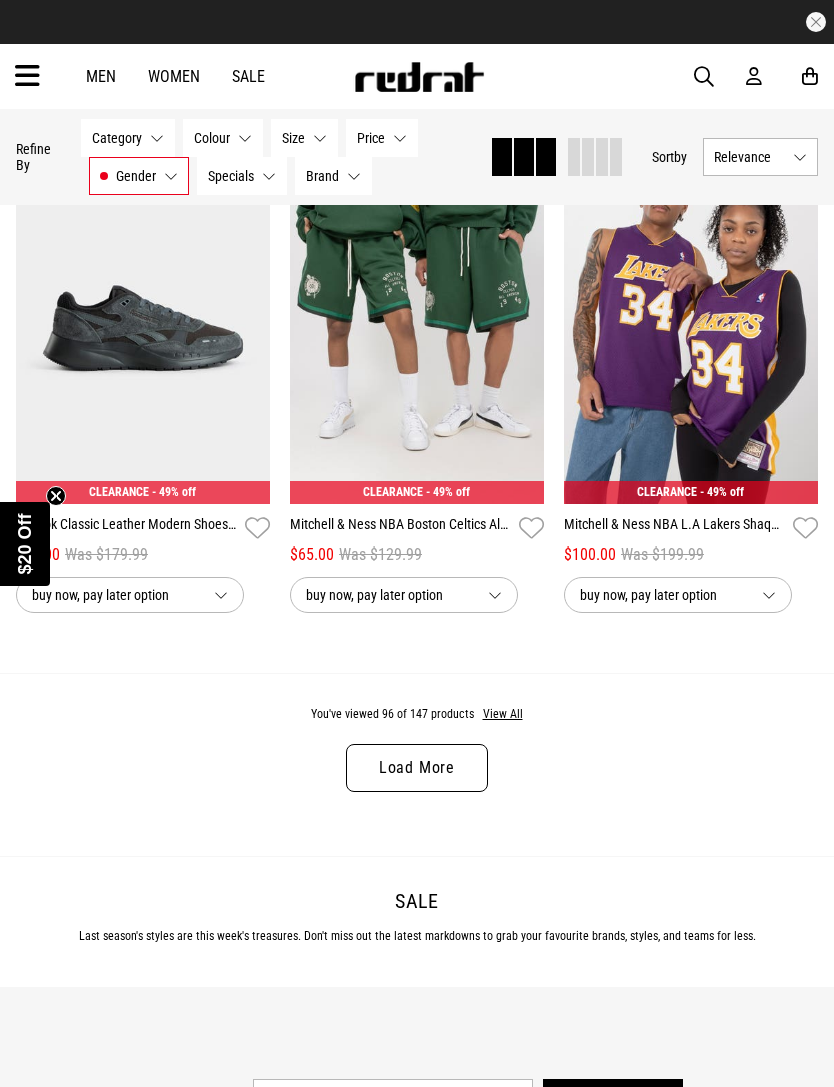 click on "Load More" at bounding box center [417, 768] 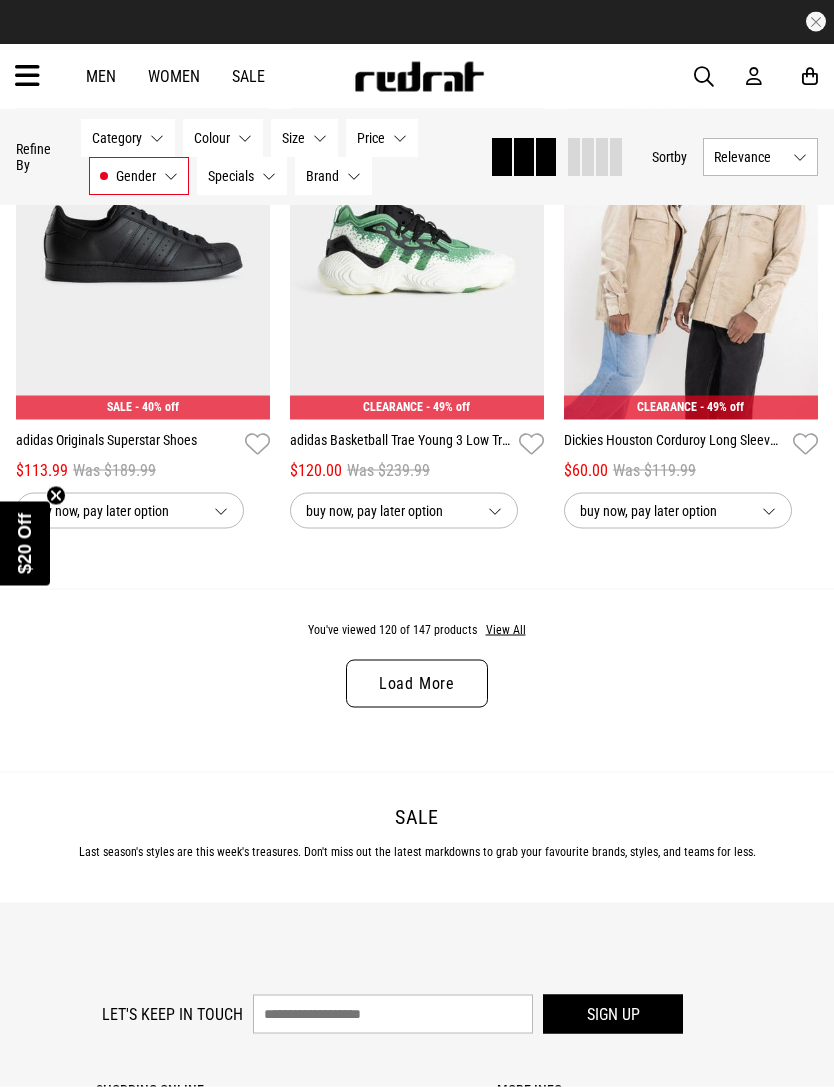 scroll, scrollTop: 20017, scrollLeft: 0, axis: vertical 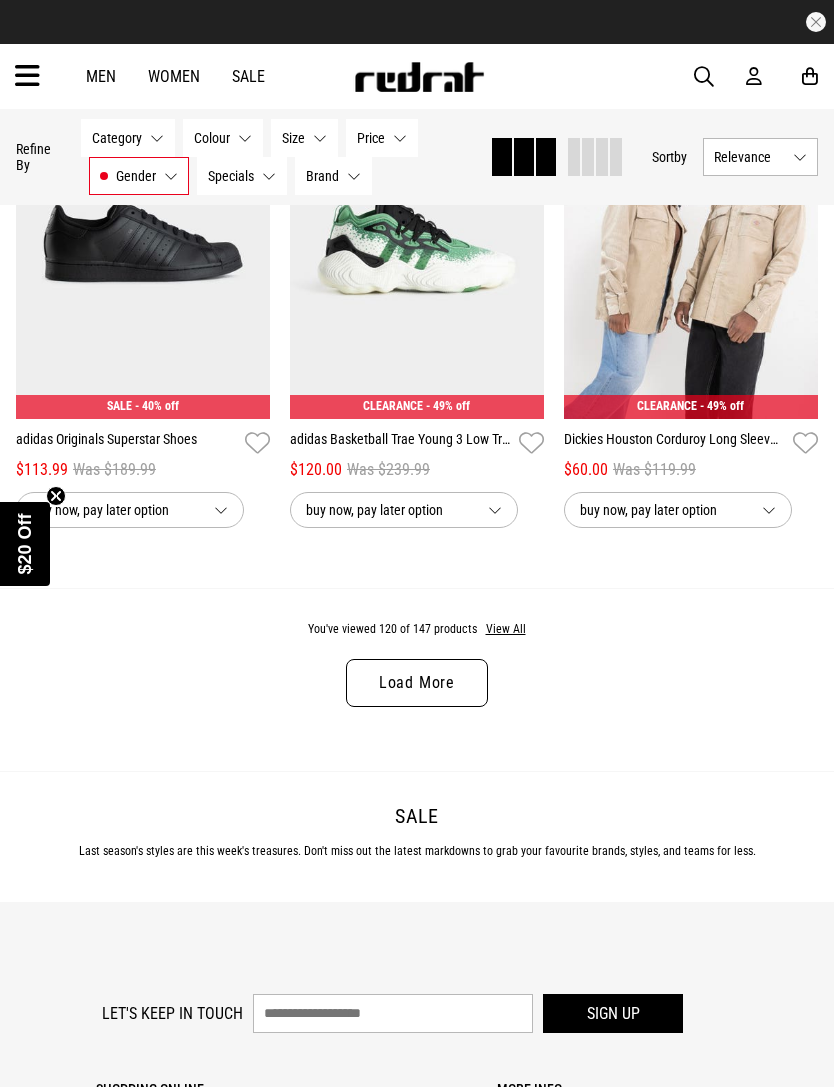 click on "Load More" at bounding box center [417, 683] 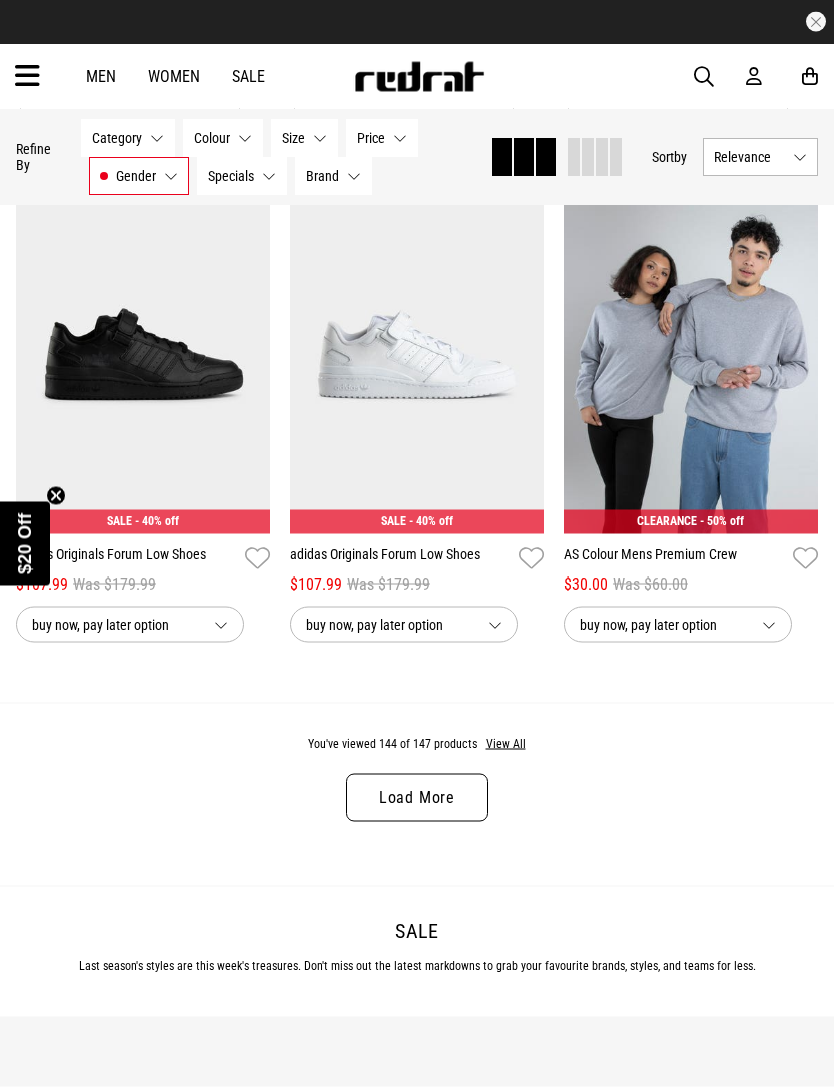 scroll, scrollTop: 23970, scrollLeft: 0, axis: vertical 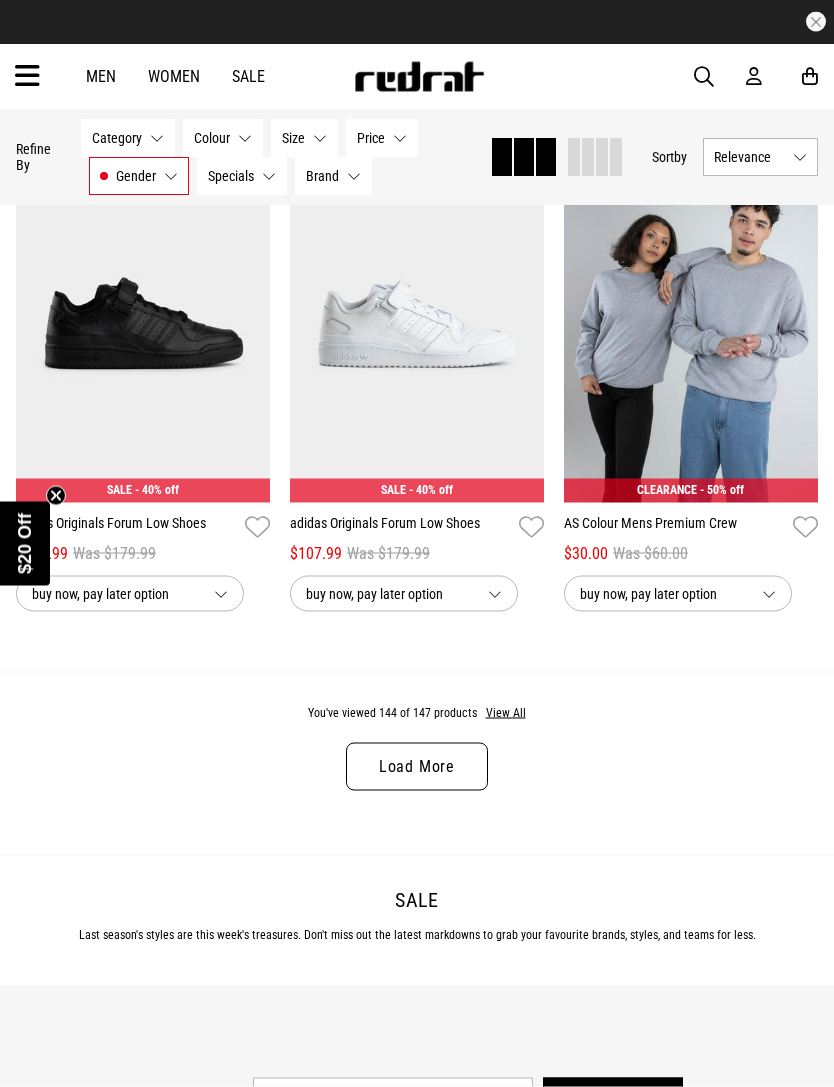 click on "Load More" at bounding box center (417, 767) 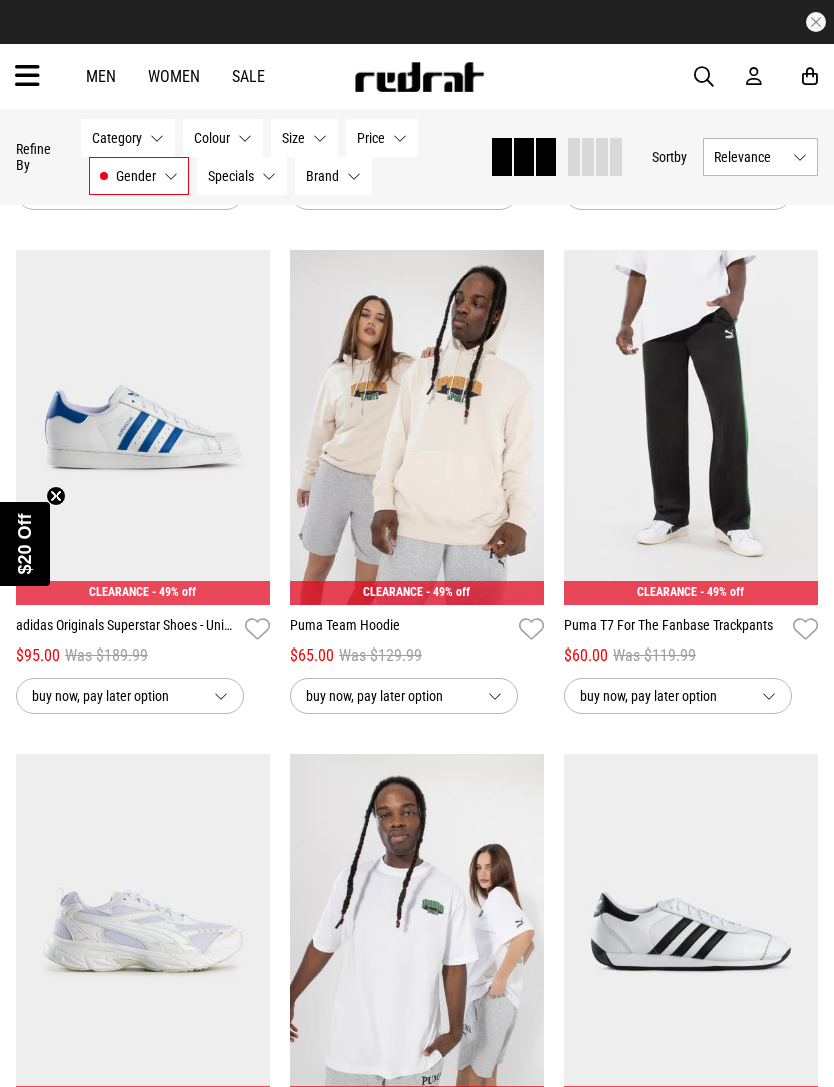 scroll, scrollTop: 17278, scrollLeft: 0, axis: vertical 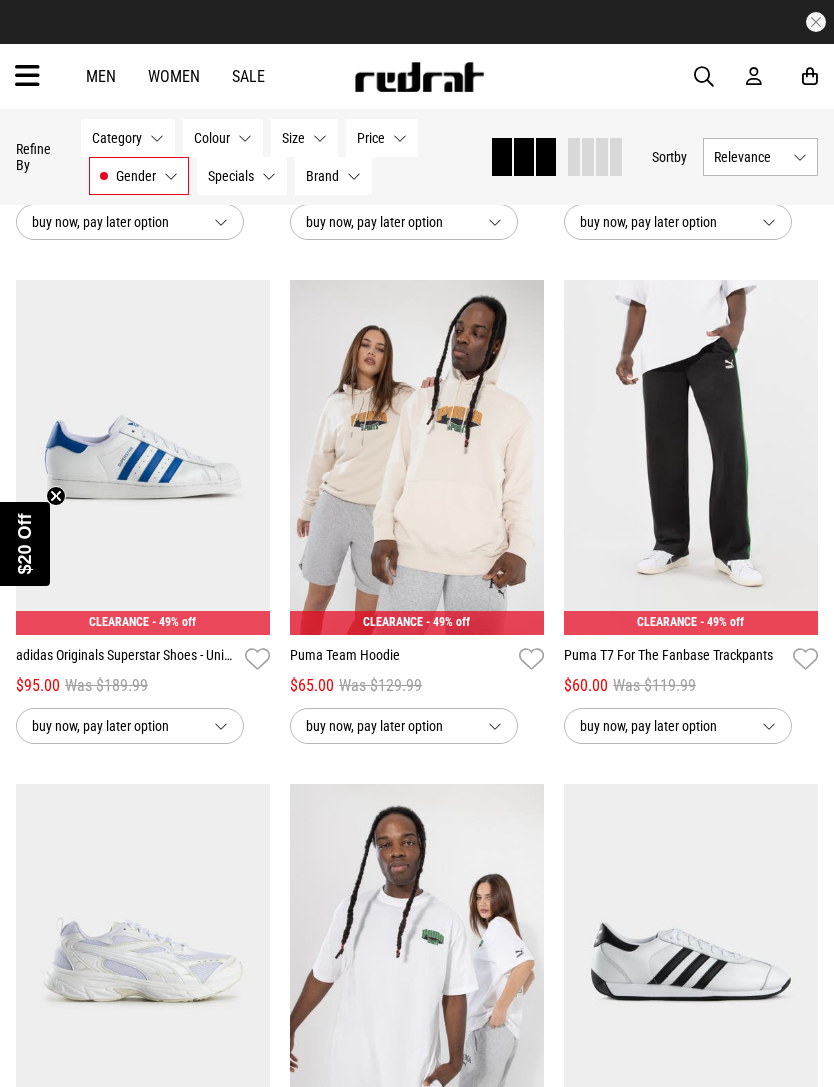 click at bounding box center [419, 77] 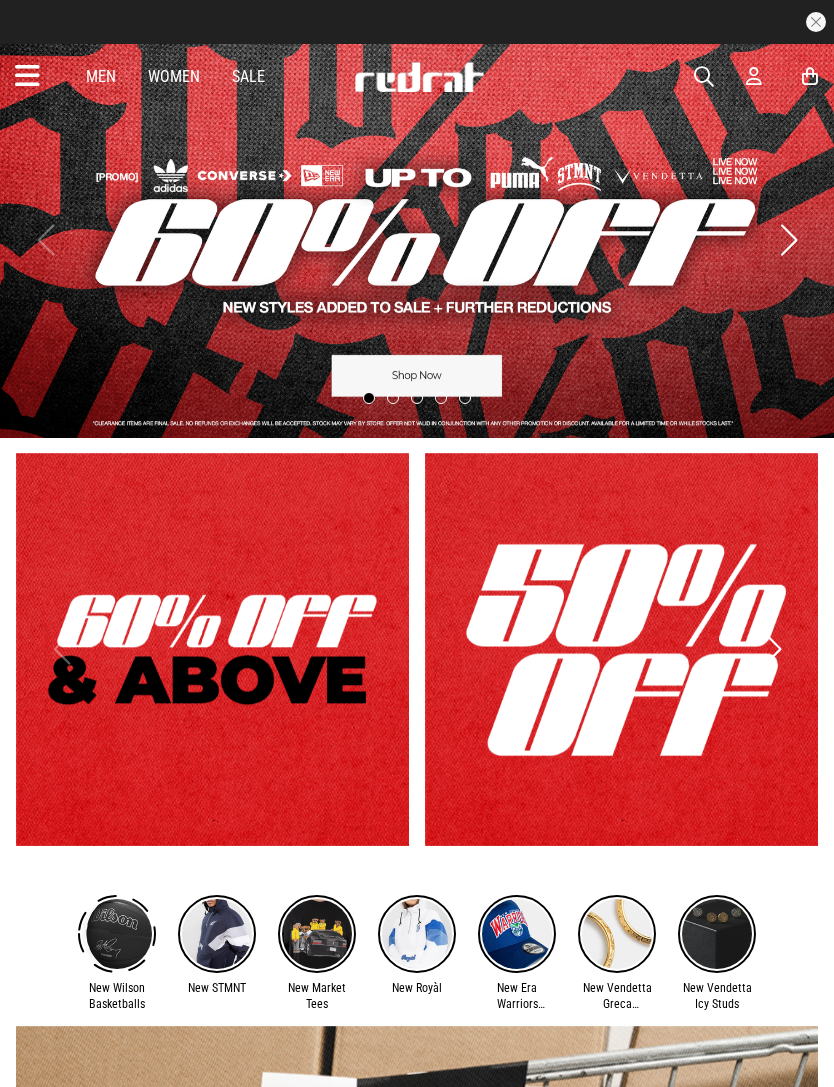 scroll, scrollTop: 0, scrollLeft: 0, axis: both 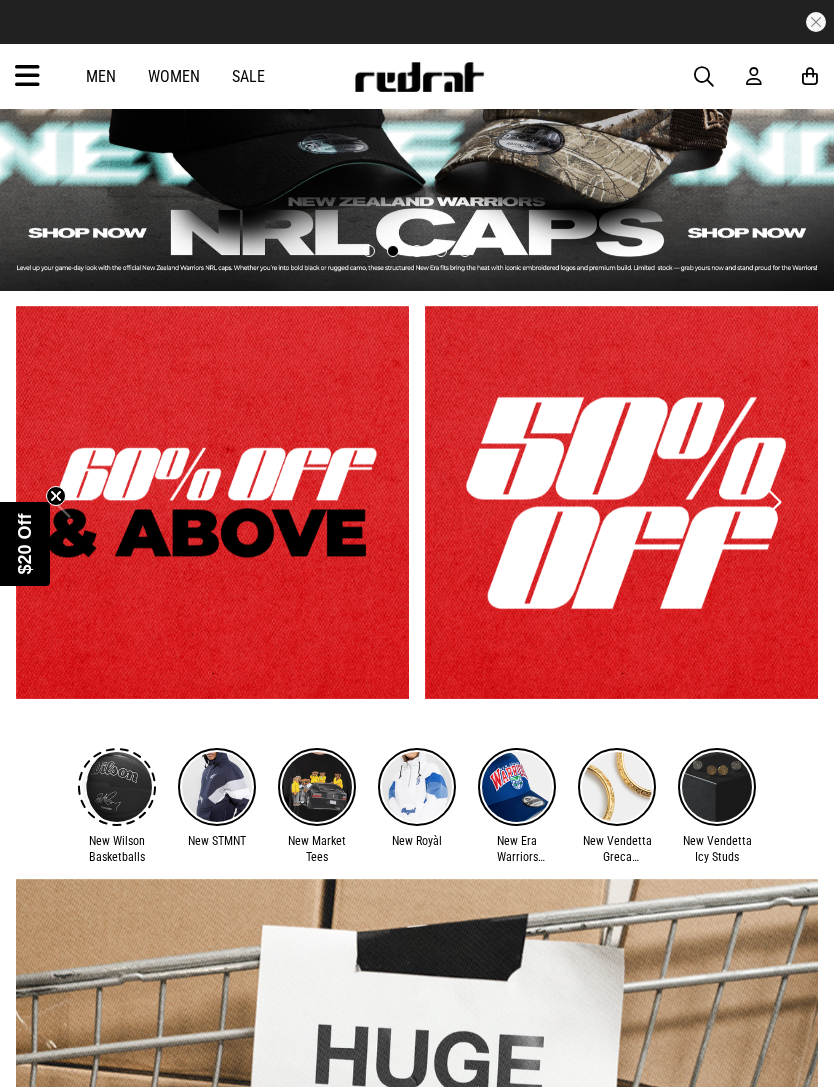 click at bounding box center [212, 502] 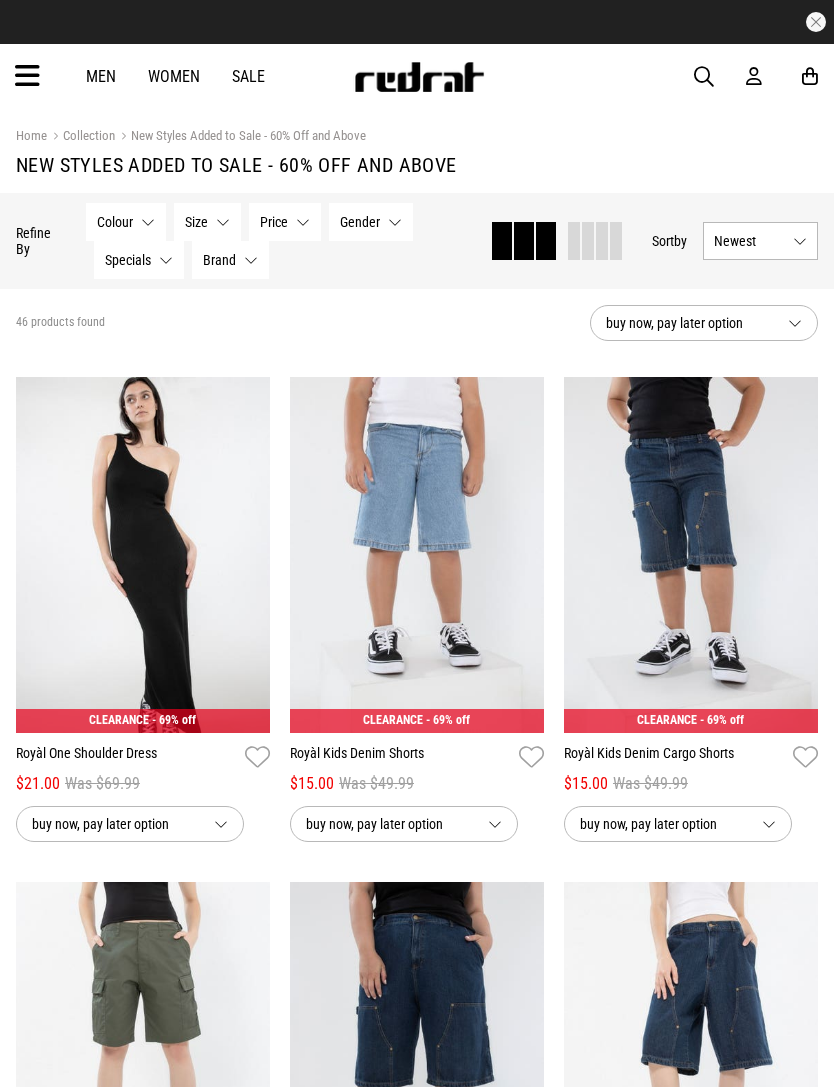 scroll, scrollTop: 0, scrollLeft: 0, axis: both 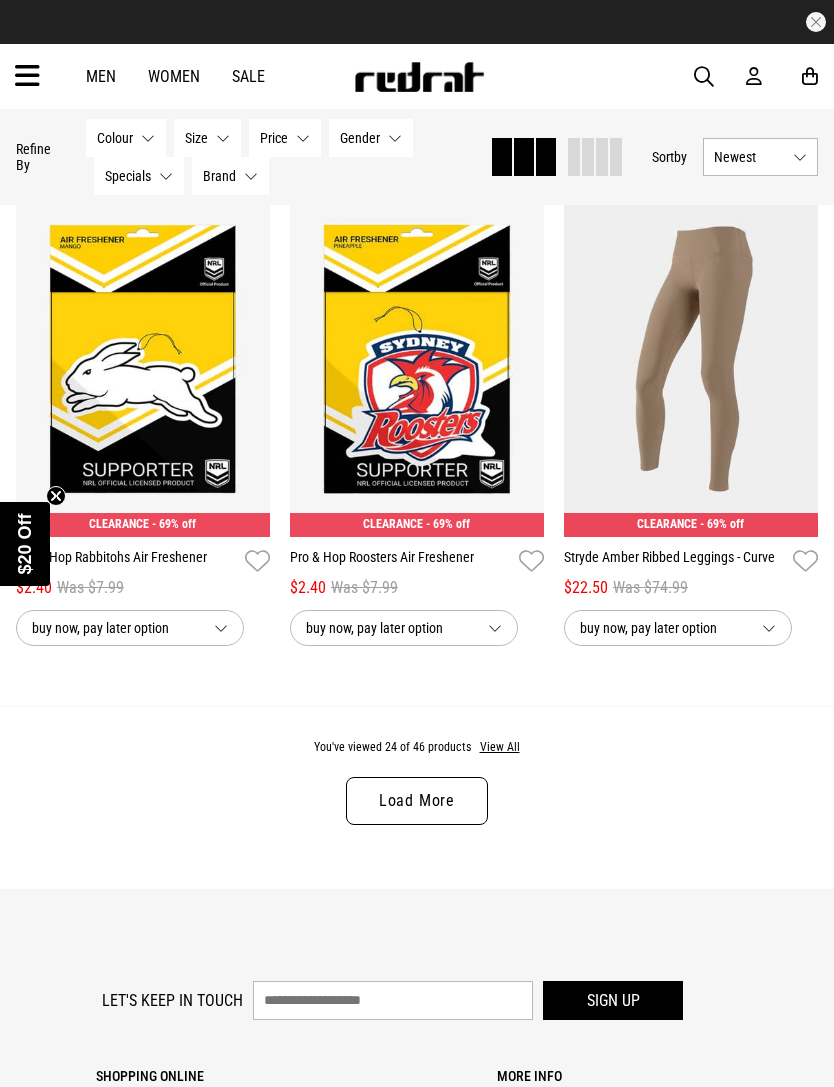 click on "Load More" at bounding box center [417, 801] 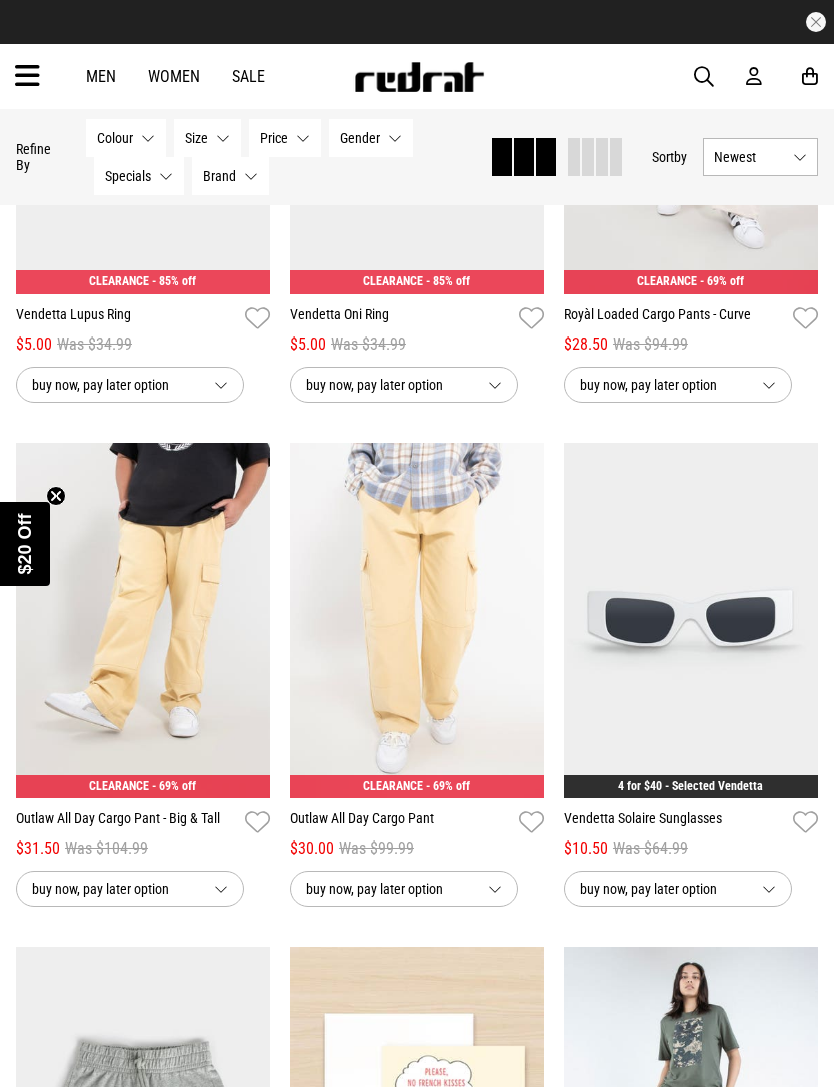 scroll, scrollTop: 2302, scrollLeft: 0, axis: vertical 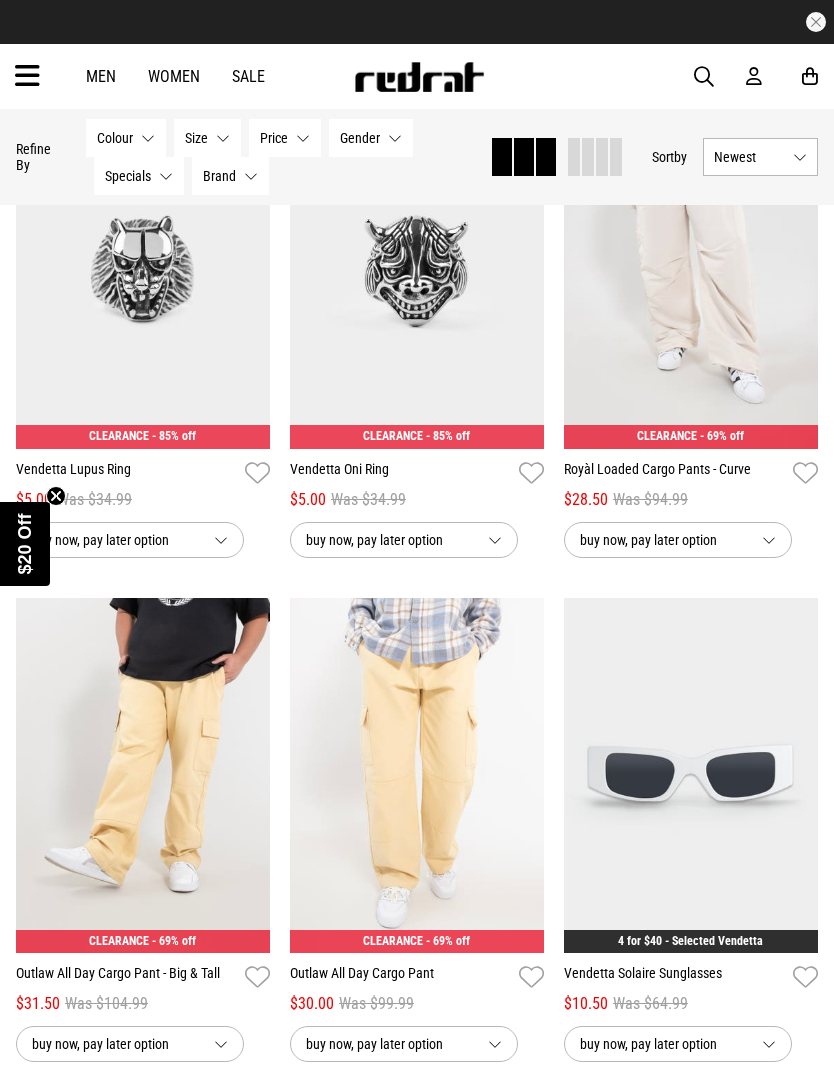 click at bounding box center [27, 76] 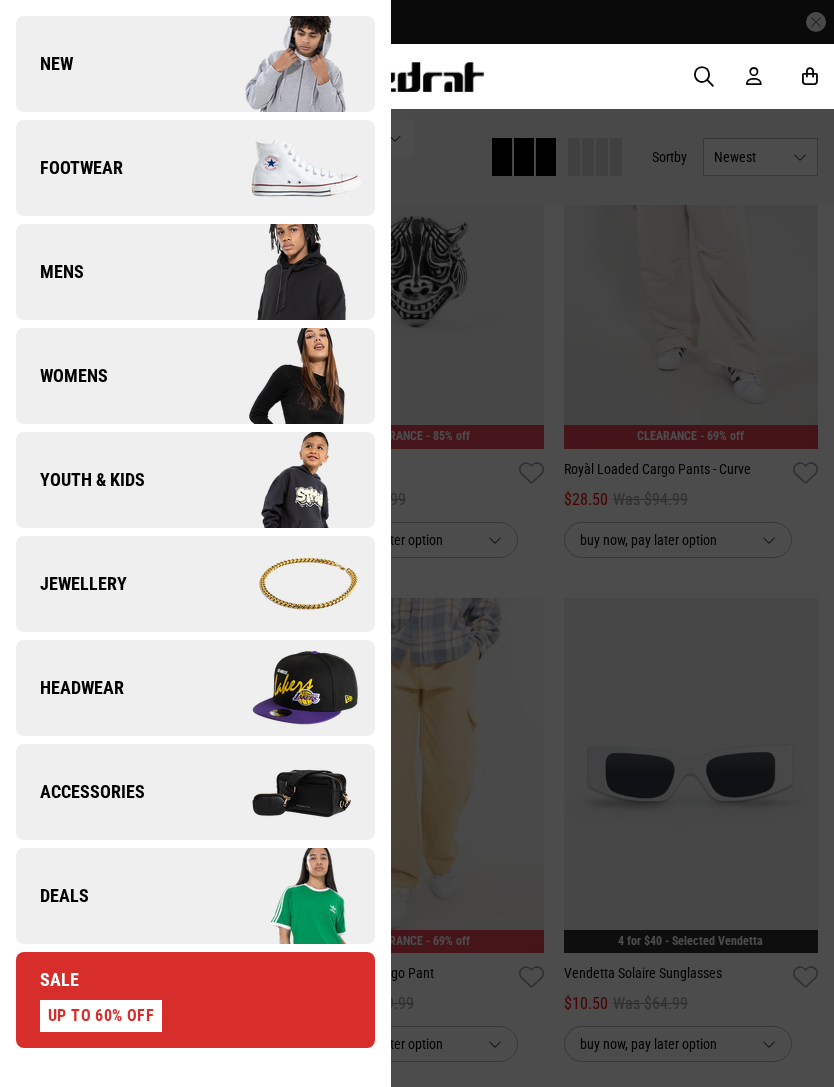 scroll, scrollTop: 124, scrollLeft: 0, axis: vertical 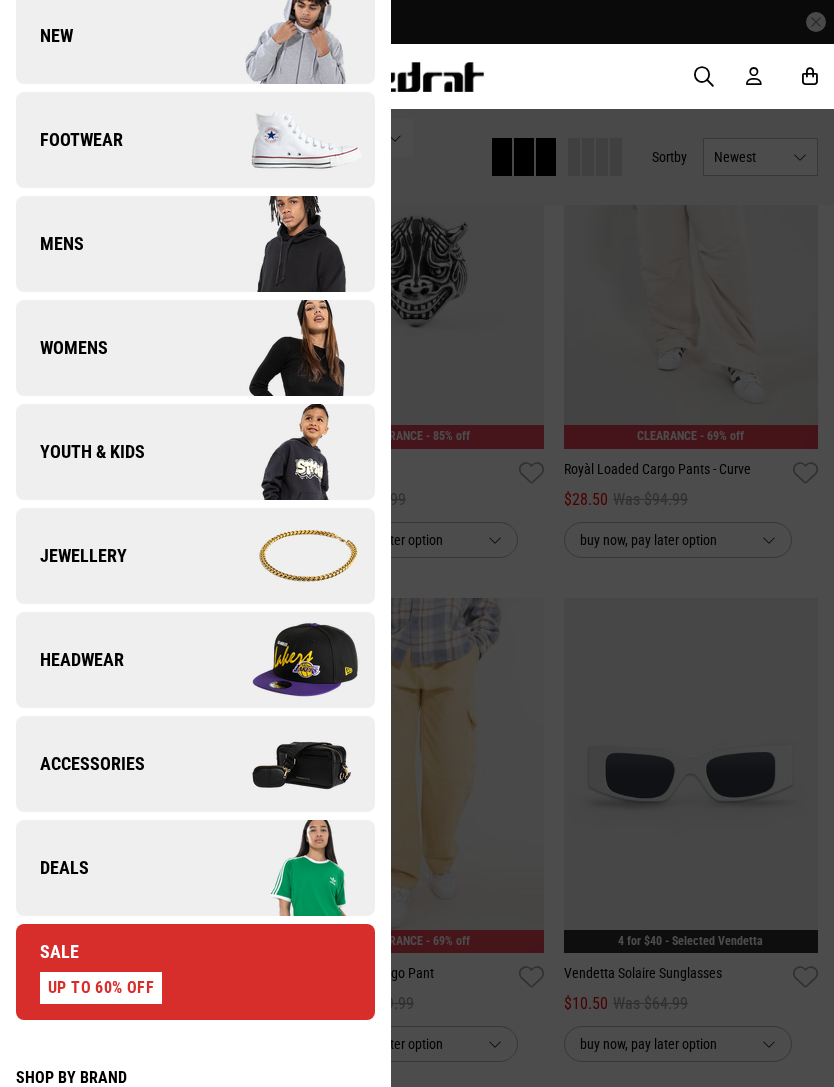 click on "Youth & Kids" at bounding box center [80, 452] 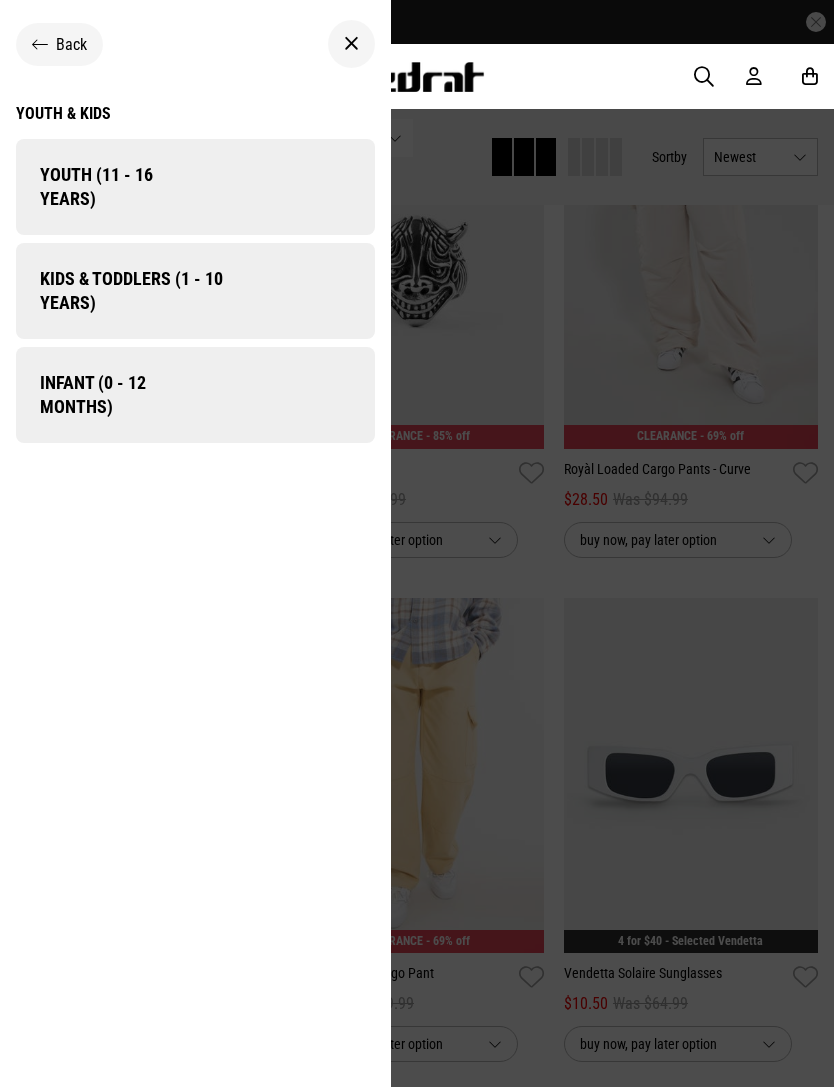 scroll, scrollTop: 0, scrollLeft: 0, axis: both 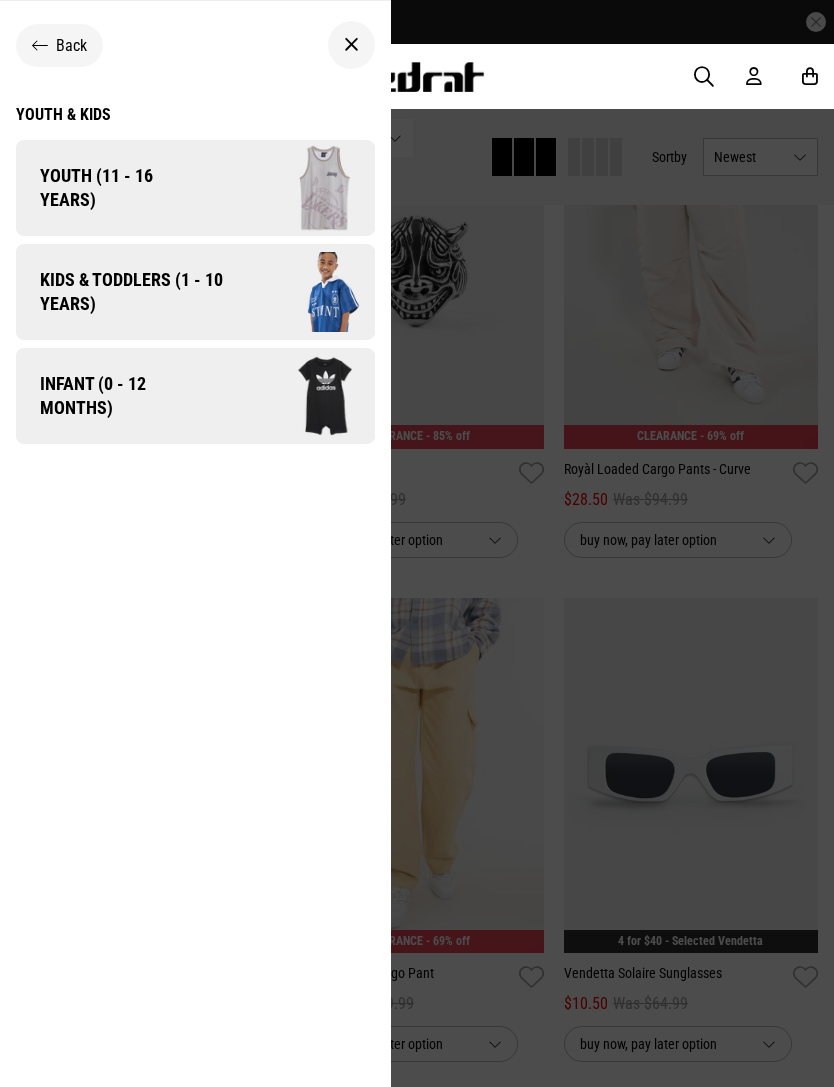 click on "Youth (11 - 16 years)" at bounding box center [110, 188] 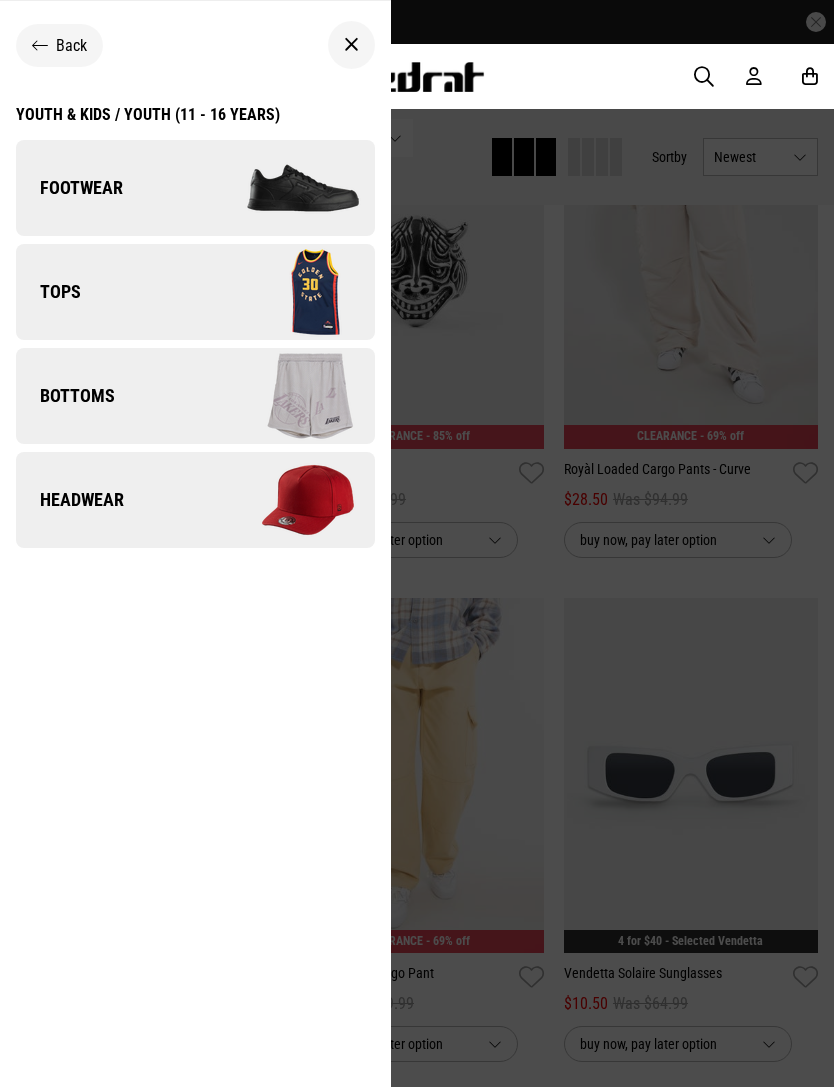 click on "Tops" at bounding box center (195, 292) 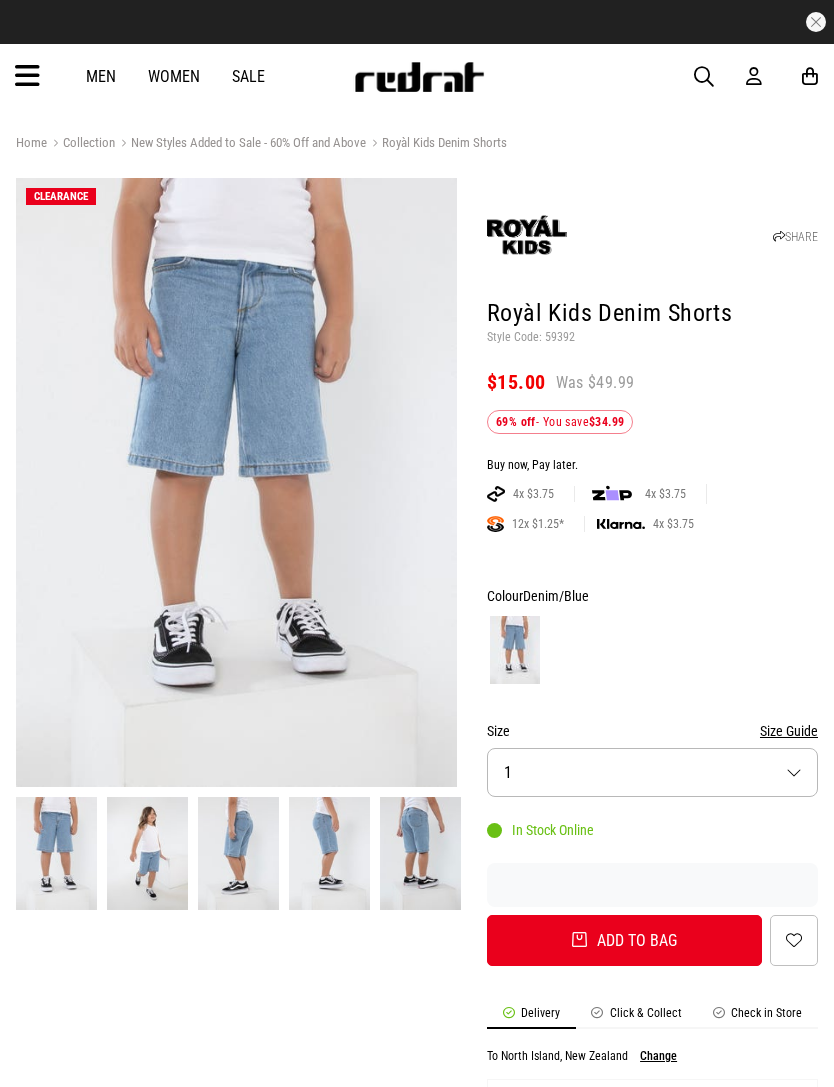 scroll, scrollTop: 0, scrollLeft: 0, axis: both 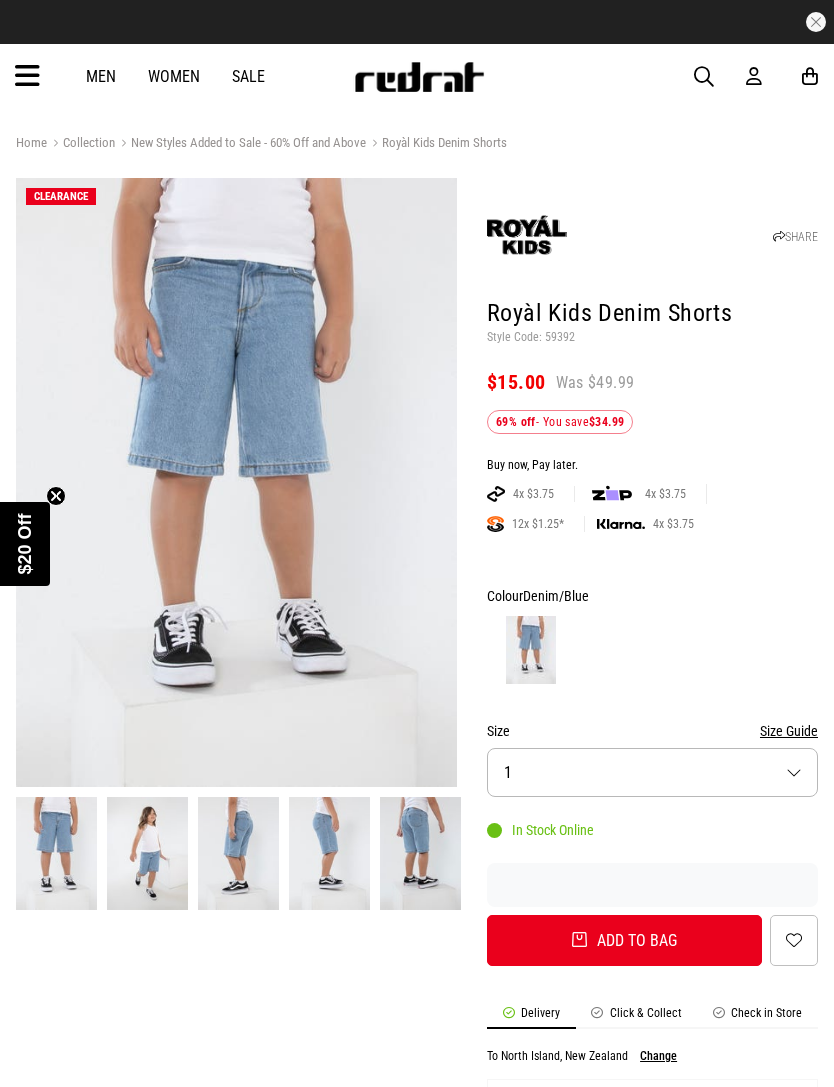 click on "Size 1" at bounding box center [652, 772] 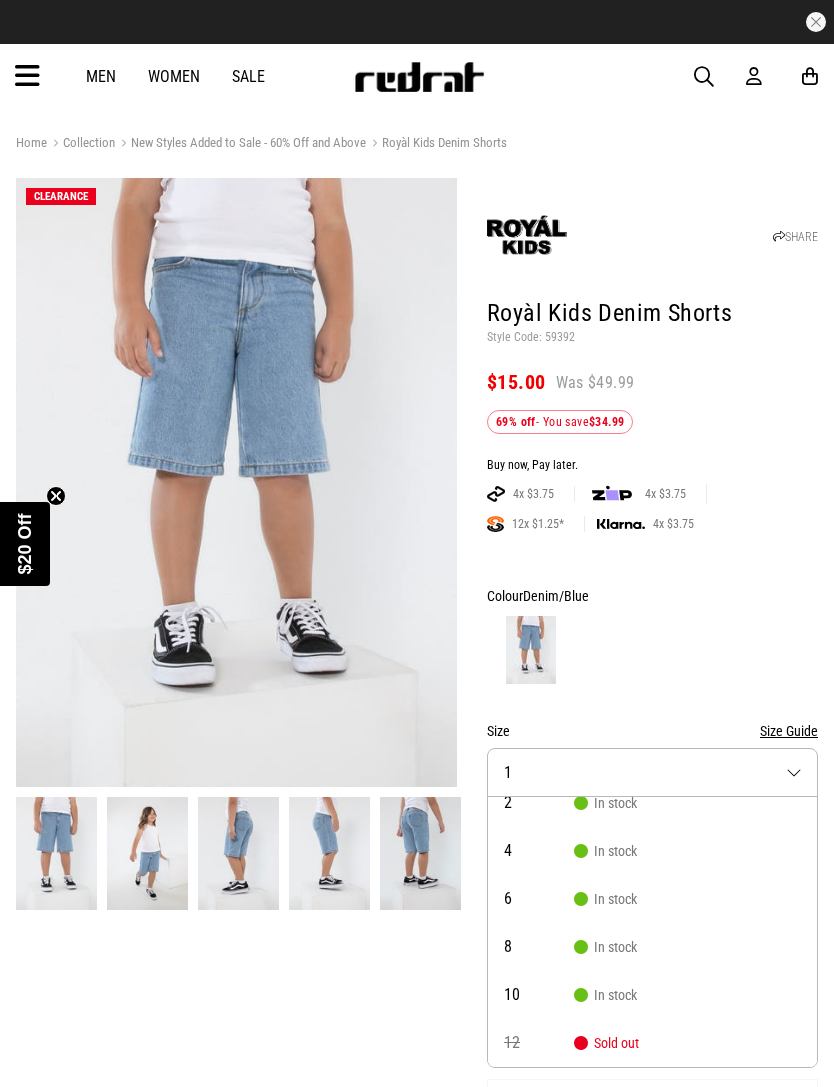scroll, scrollTop: 66, scrollLeft: 0, axis: vertical 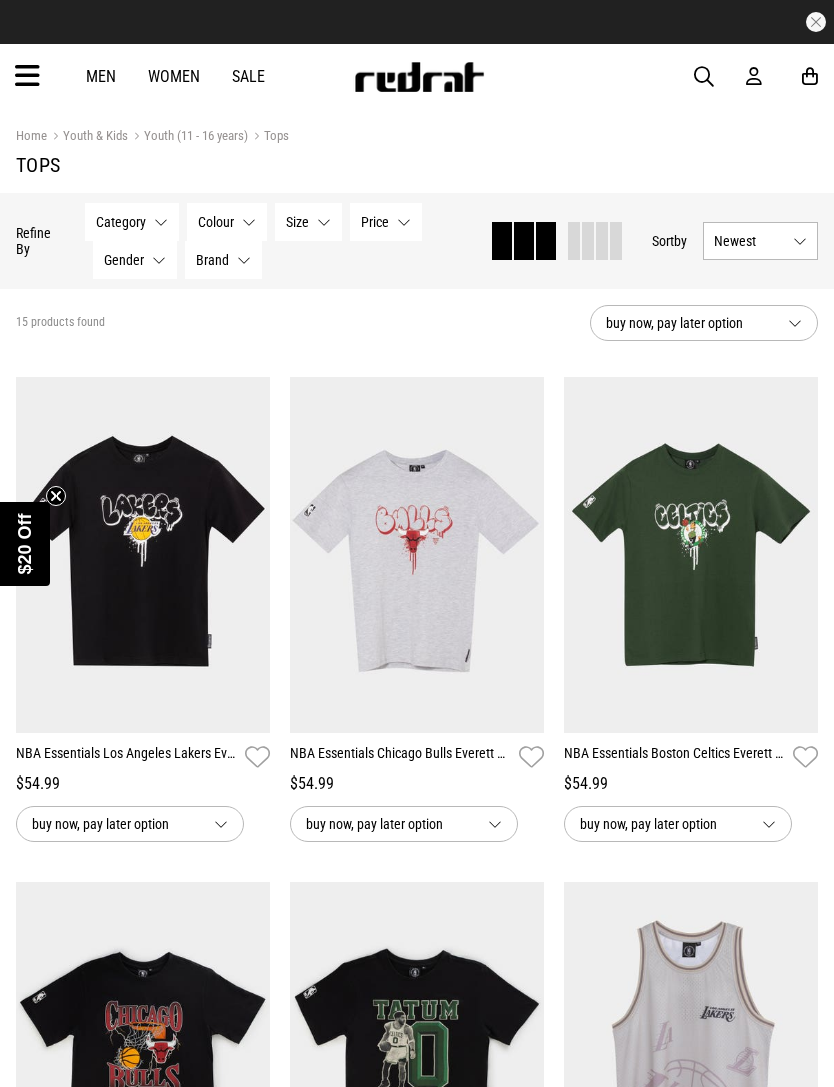 click on "Newest" at bounding box center (760, 241) 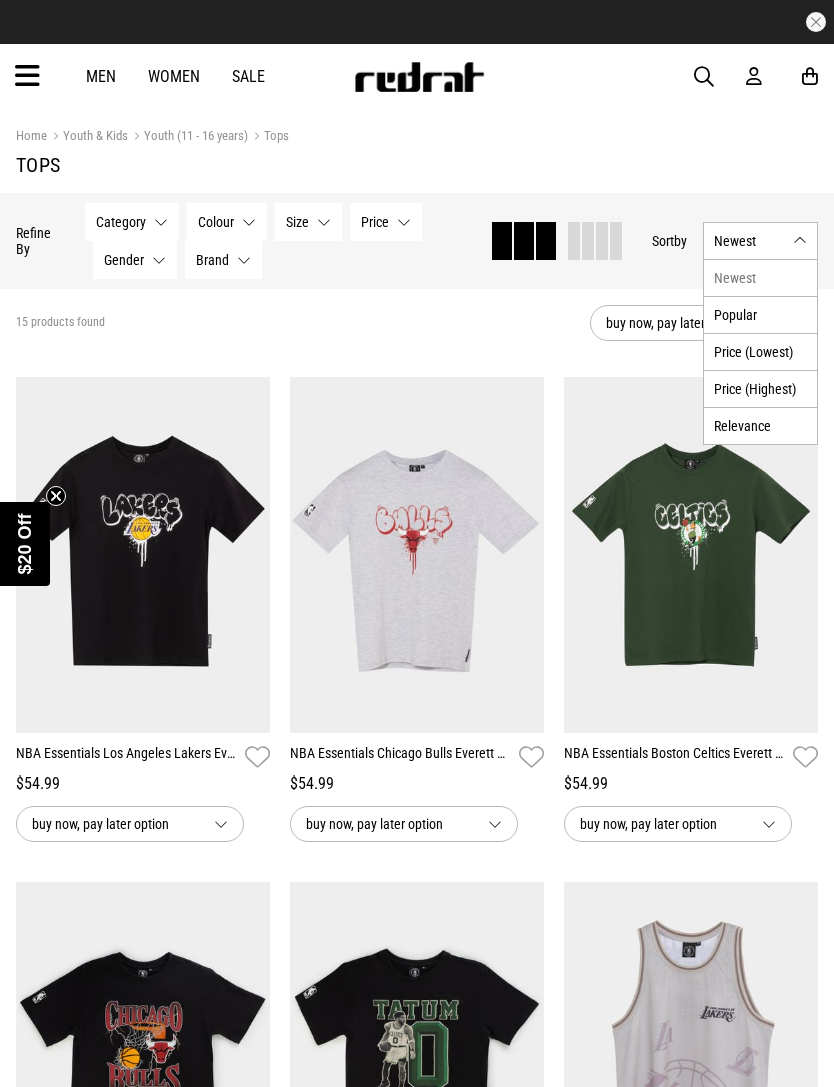 click on "Price (Lowest)" at bounding box center [760, 351] 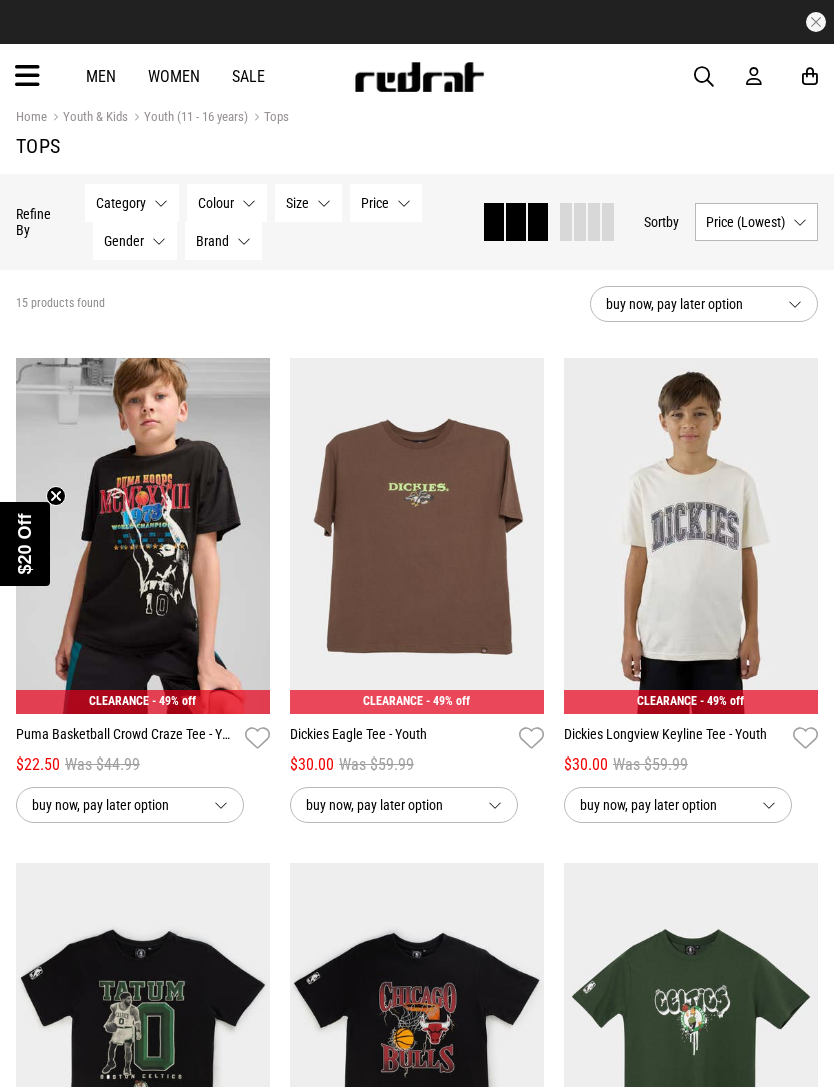 scroll, scrollTop: 0, scrollLeft: 0, axis: both 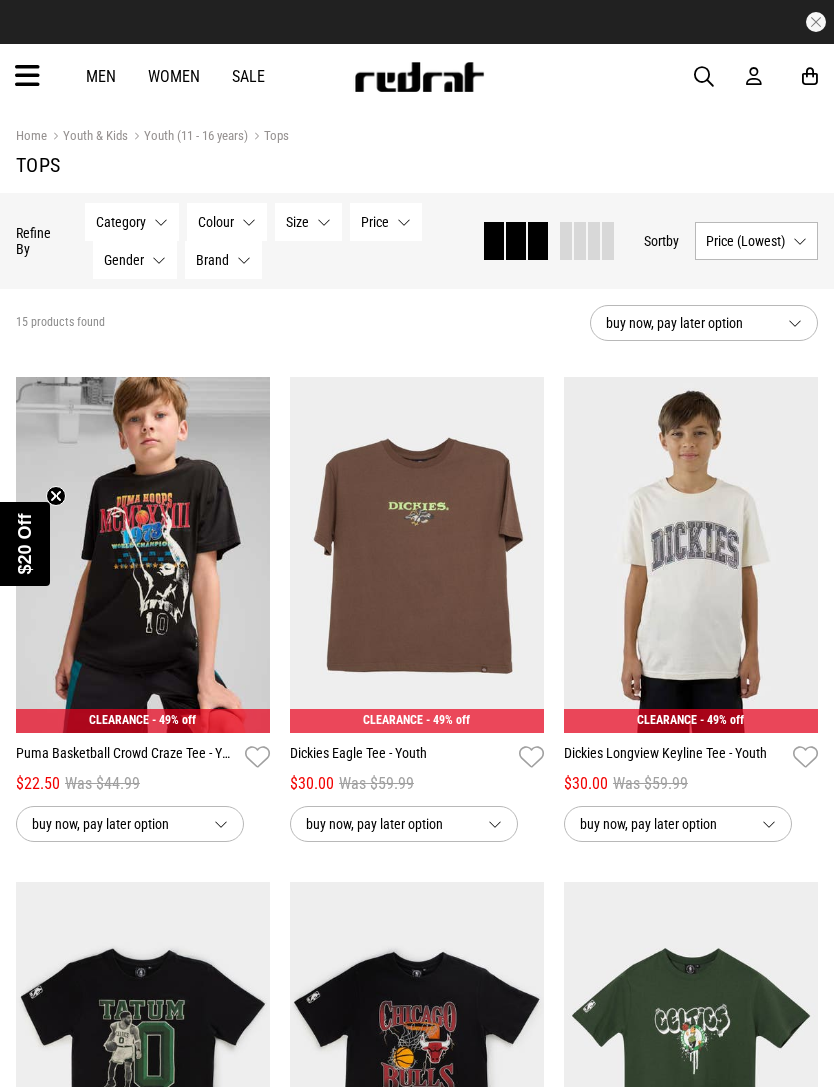 click on "Size  None selected" at bounding box center [308, 222] 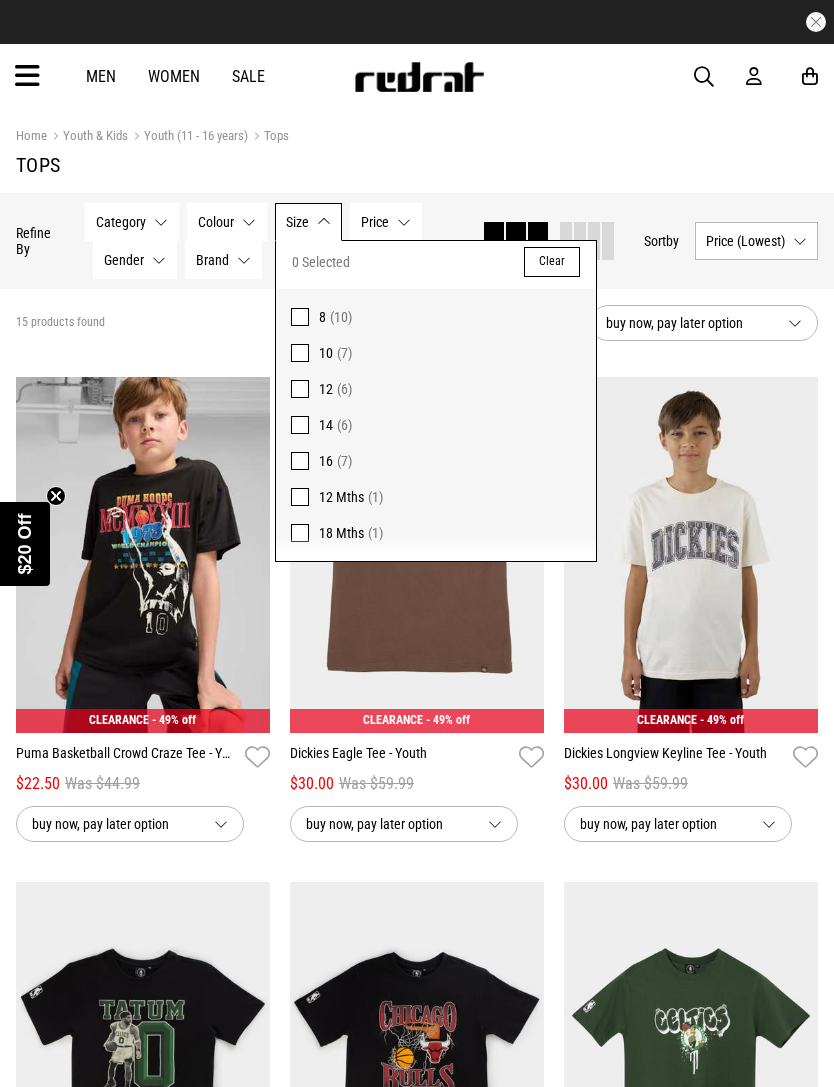 scroll, scrollTop: 5, scrollLeft: 0, axis: vertical 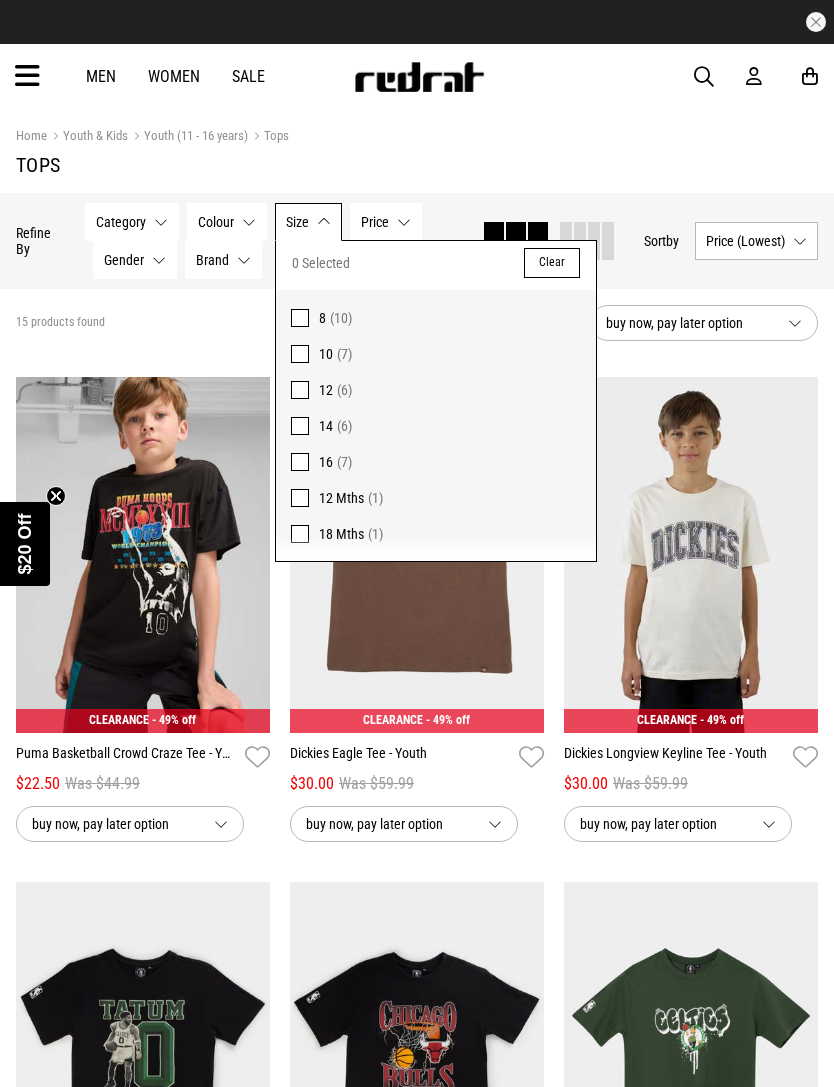 click at bounding box center (300, 462) 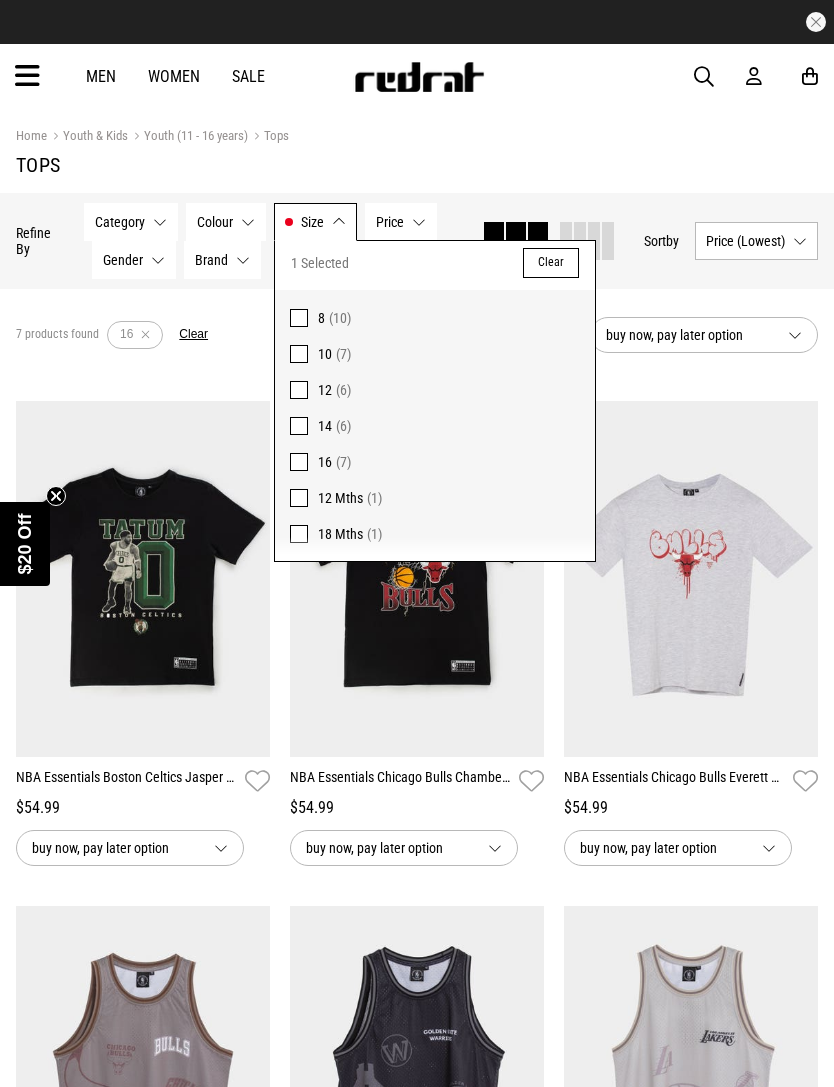 click on "Tops" at bounding box center [417, 165] 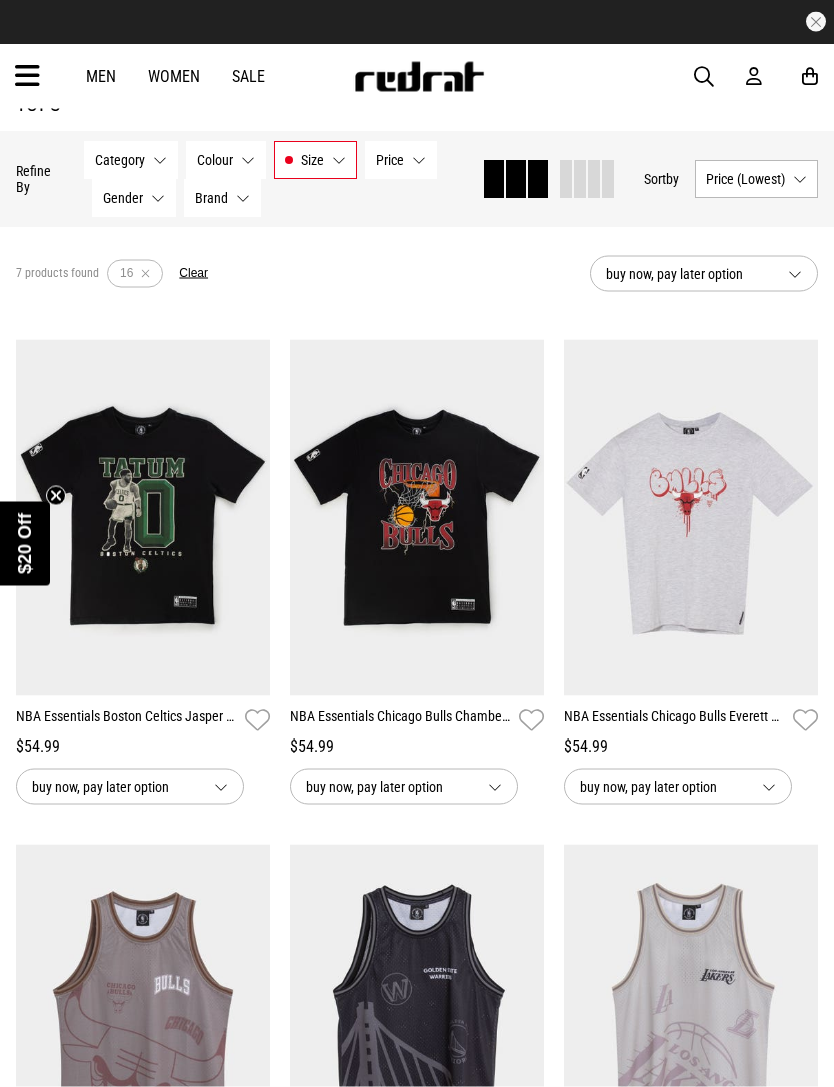 scroll, scrollTop: 0, scrollLeft: 0, axis: both 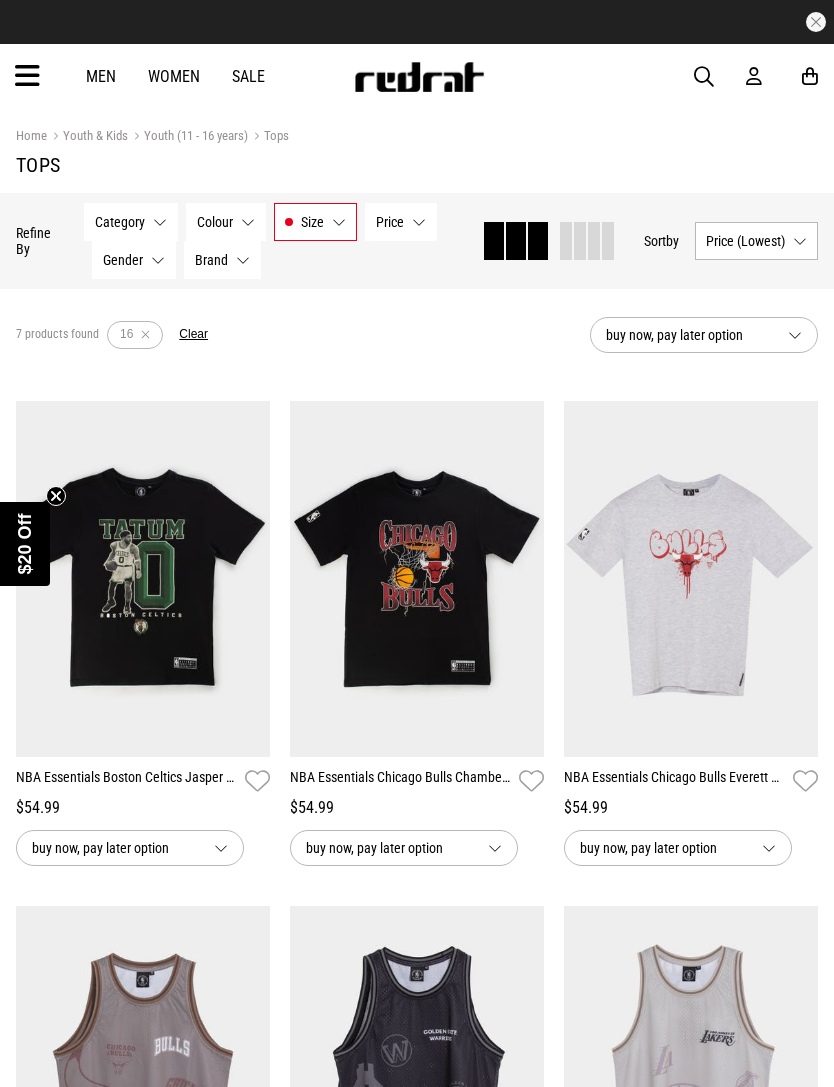 click at bounding box center [27, 76] 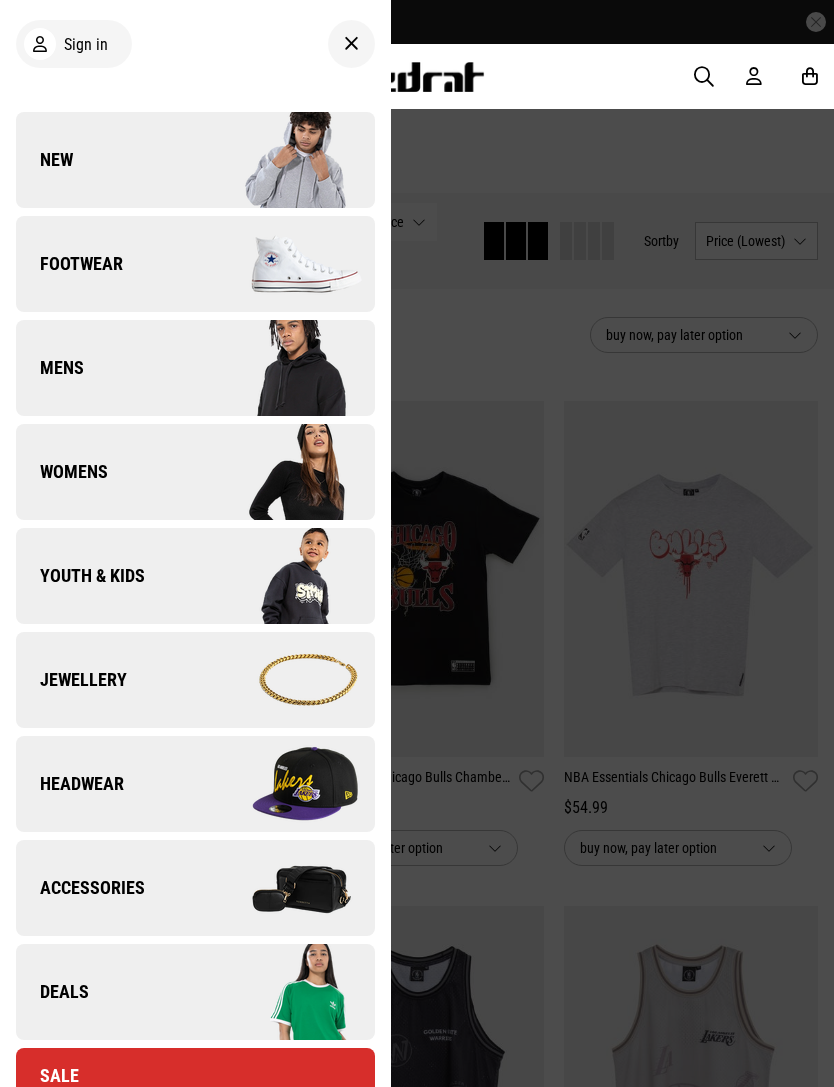 click on "Youth & Kids" at bounding box center [195, 576] 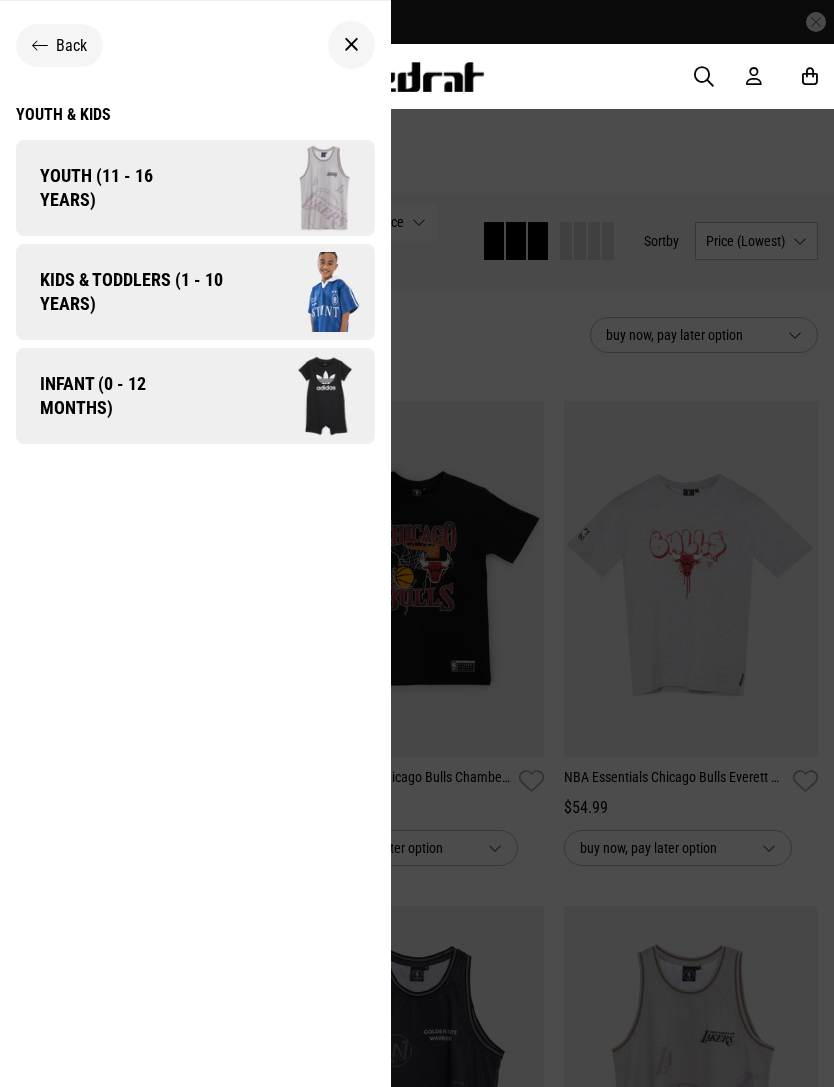 click on "Youth (11 - 16 years)" at bounding box center [110, 188] 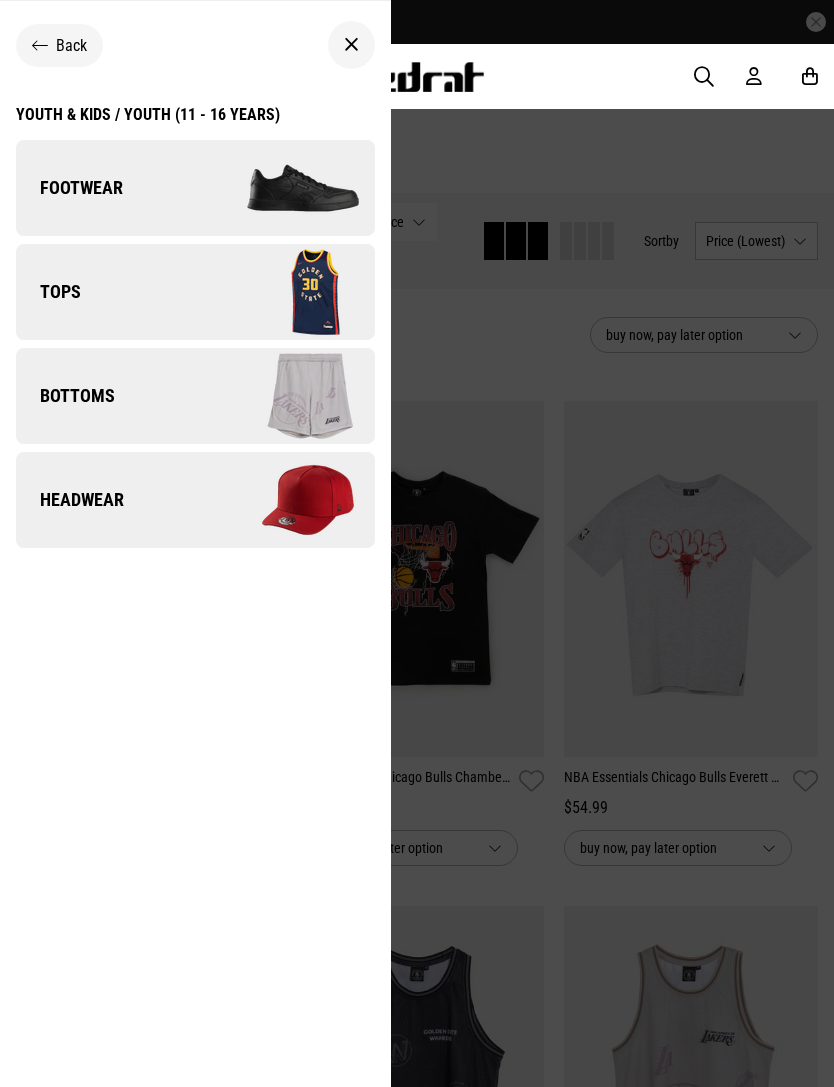 click on "Bottoms" at bounding box center [195, 396] 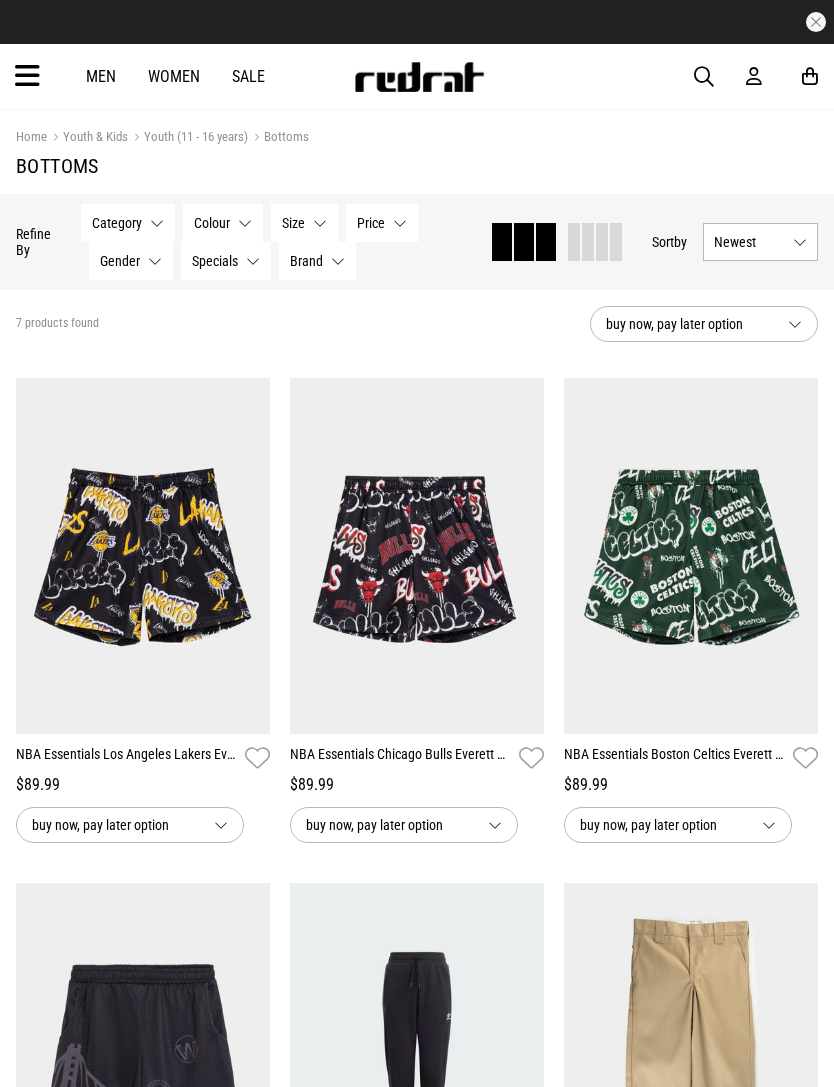 scroll, scrollTop: 0, scrollLeft: 0, axis: both 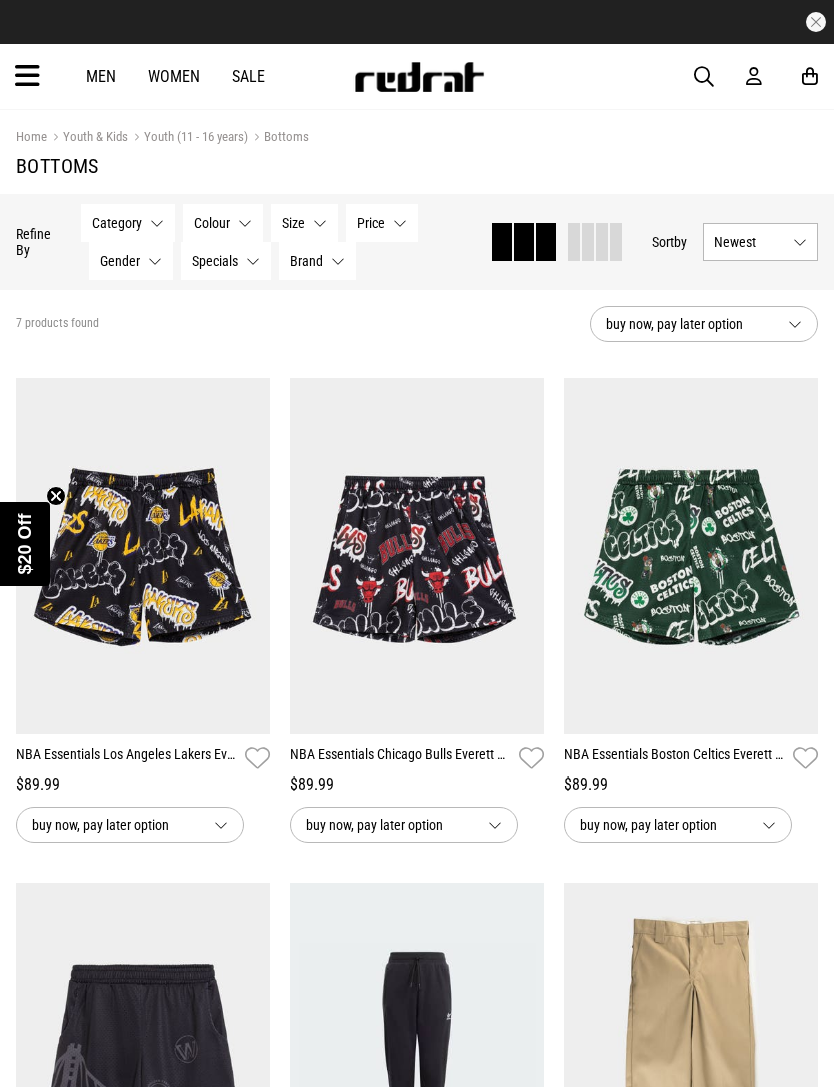 click on "Size  None selected" at bounding box center [304, 223] 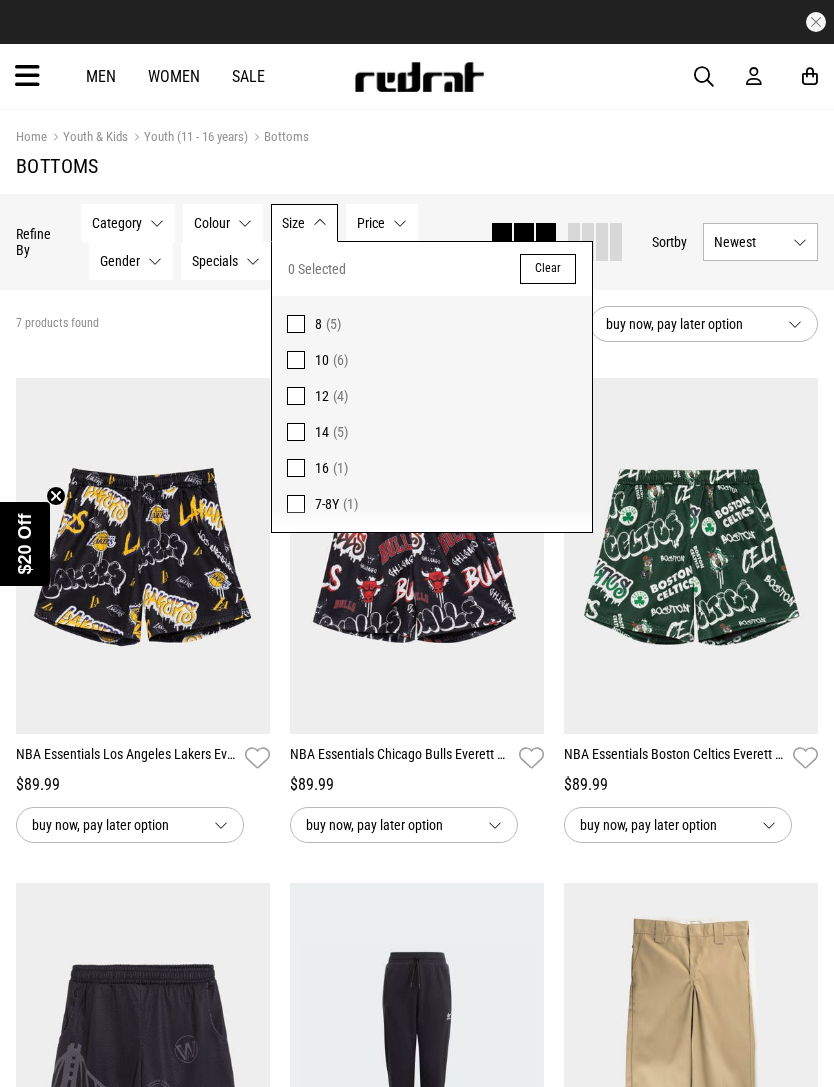 click on "16 (1)" at bounding box center [432, 468] 